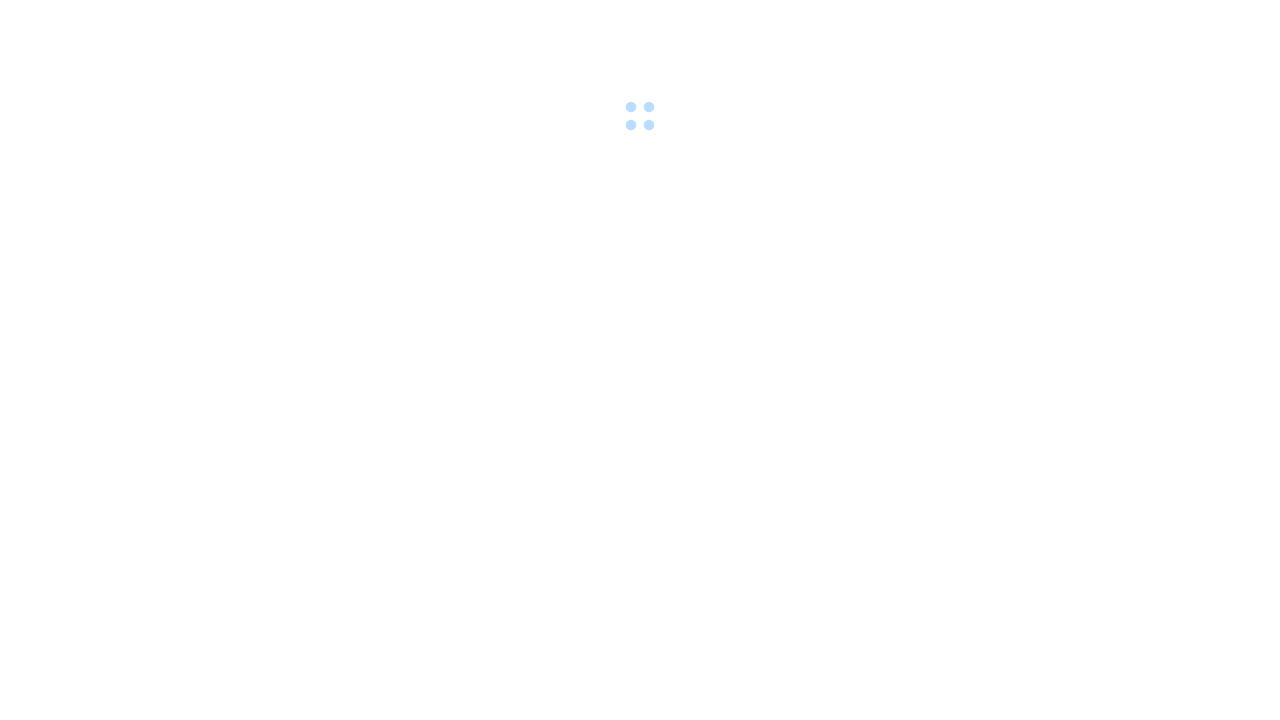 scroll, scrollTop: 0, scrollLeft: 0, axis: both 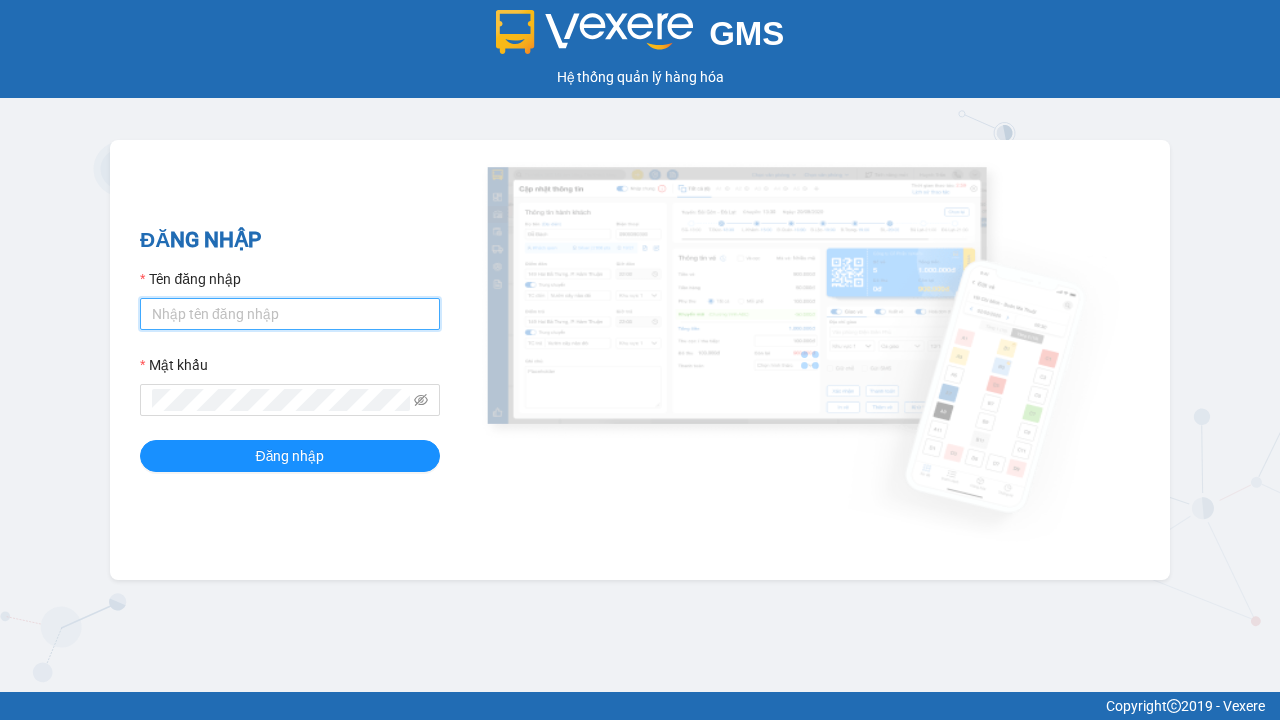 click on "Tên đăng nhập" at bounding box center (290, 314) 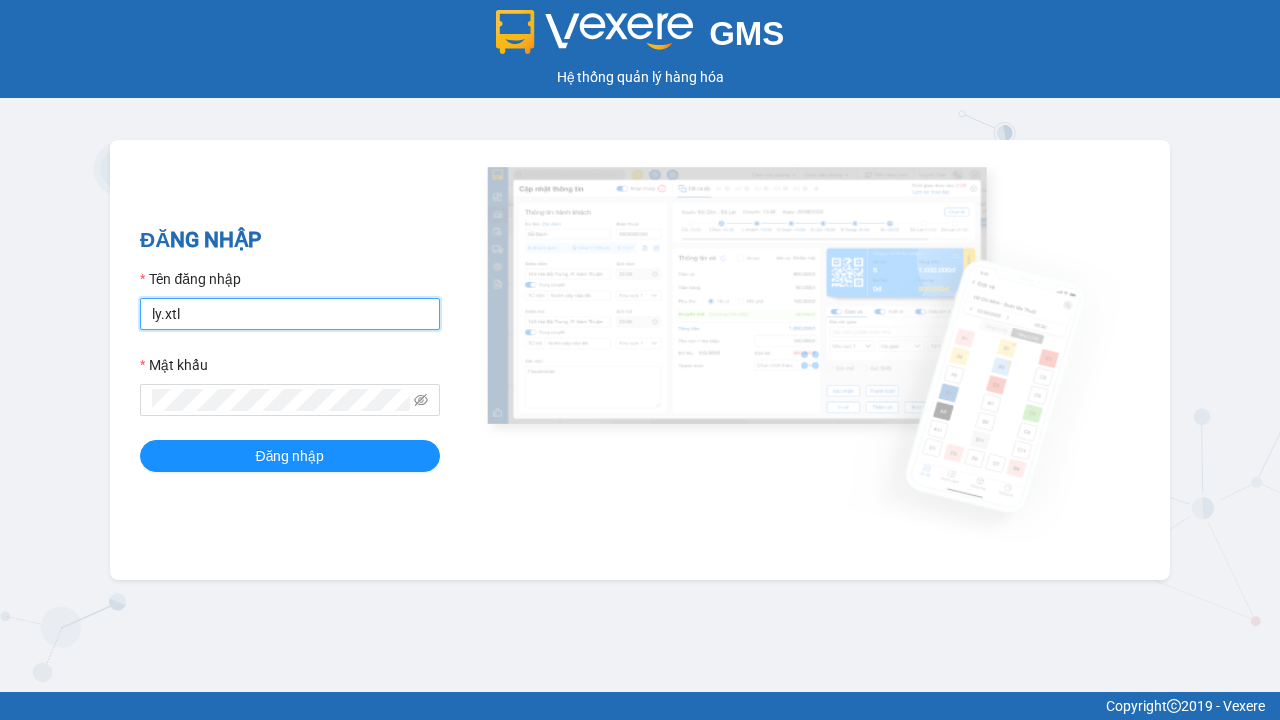 type on "ly.xtl" 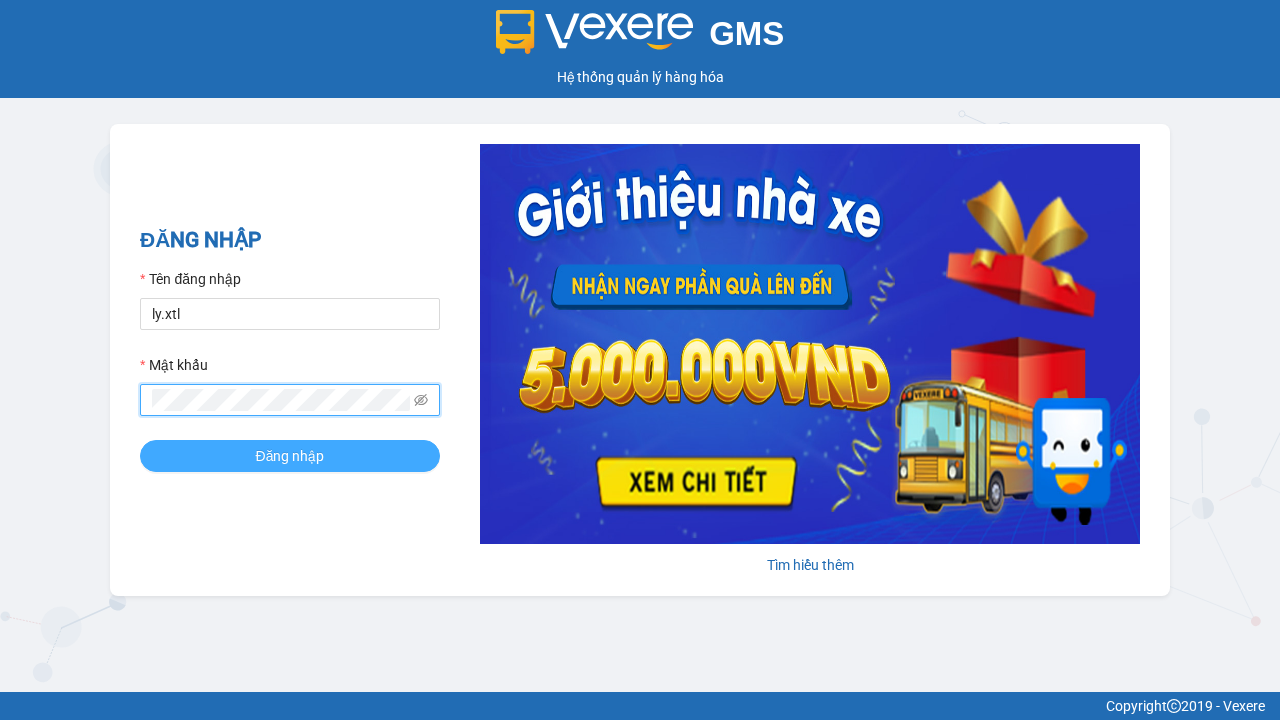 click on "Đăng nhập" at bounding box center [290, 456] 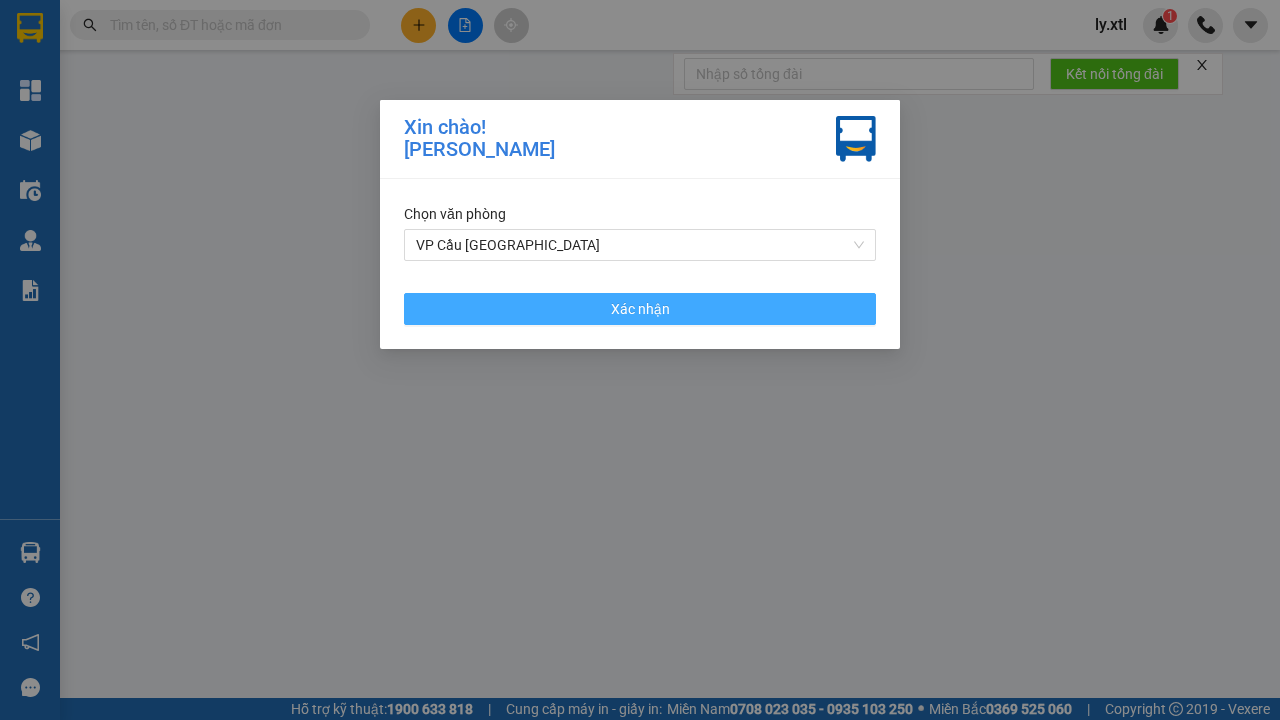click on "VP Cầu [GEOGRAPHIC_DATA]" at bounding box center (640, 245) 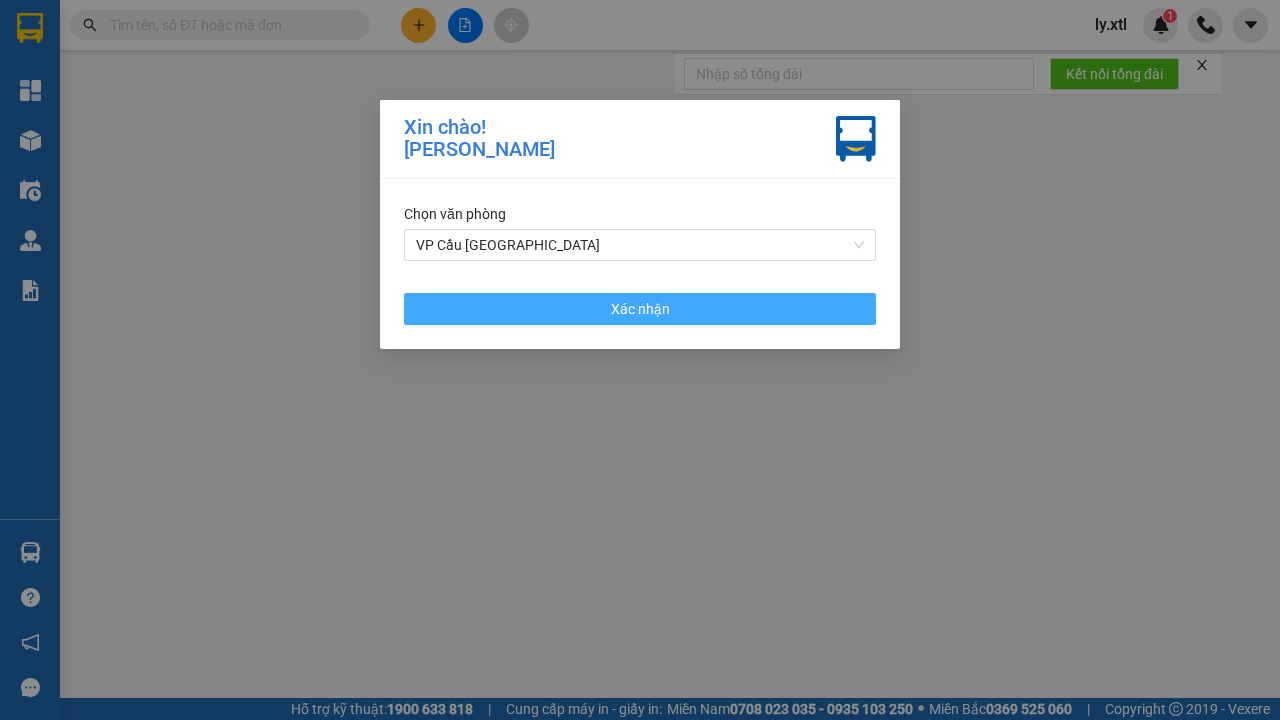 click on "Xác nhận" at bounding box center [640, 309] 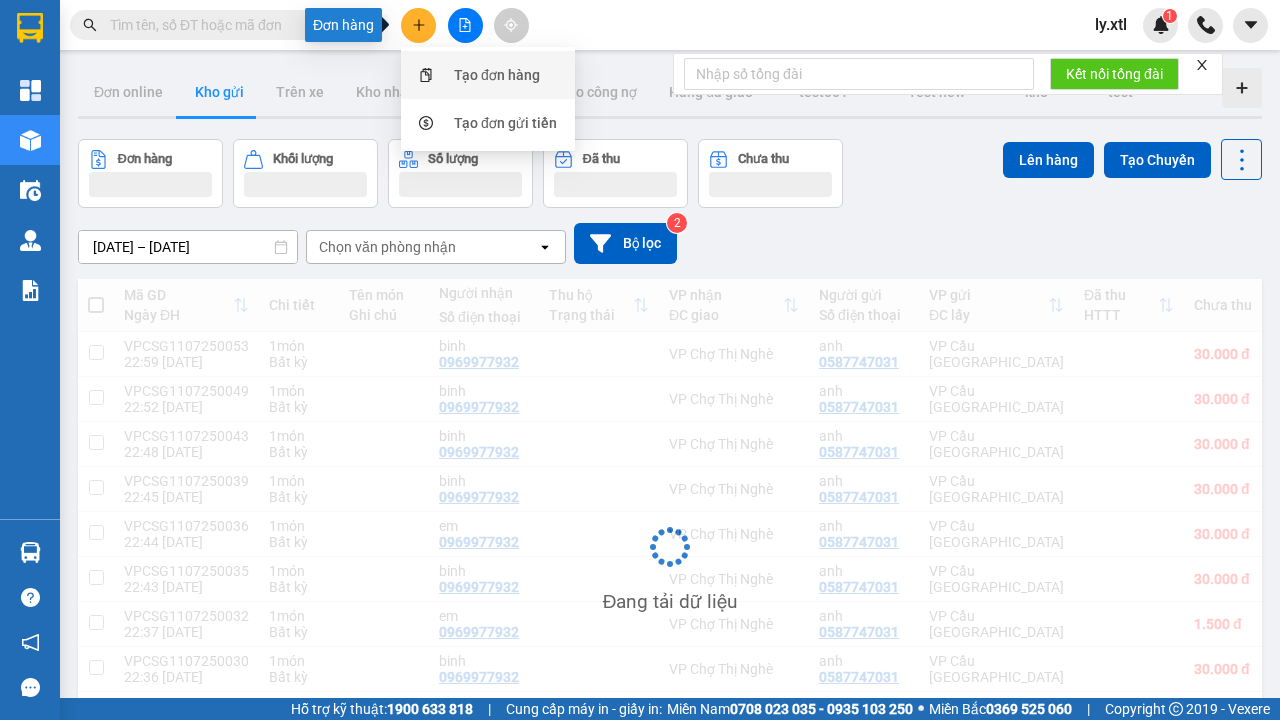 click on "Tạo đơn hàng" at bounding box center (497, 75) 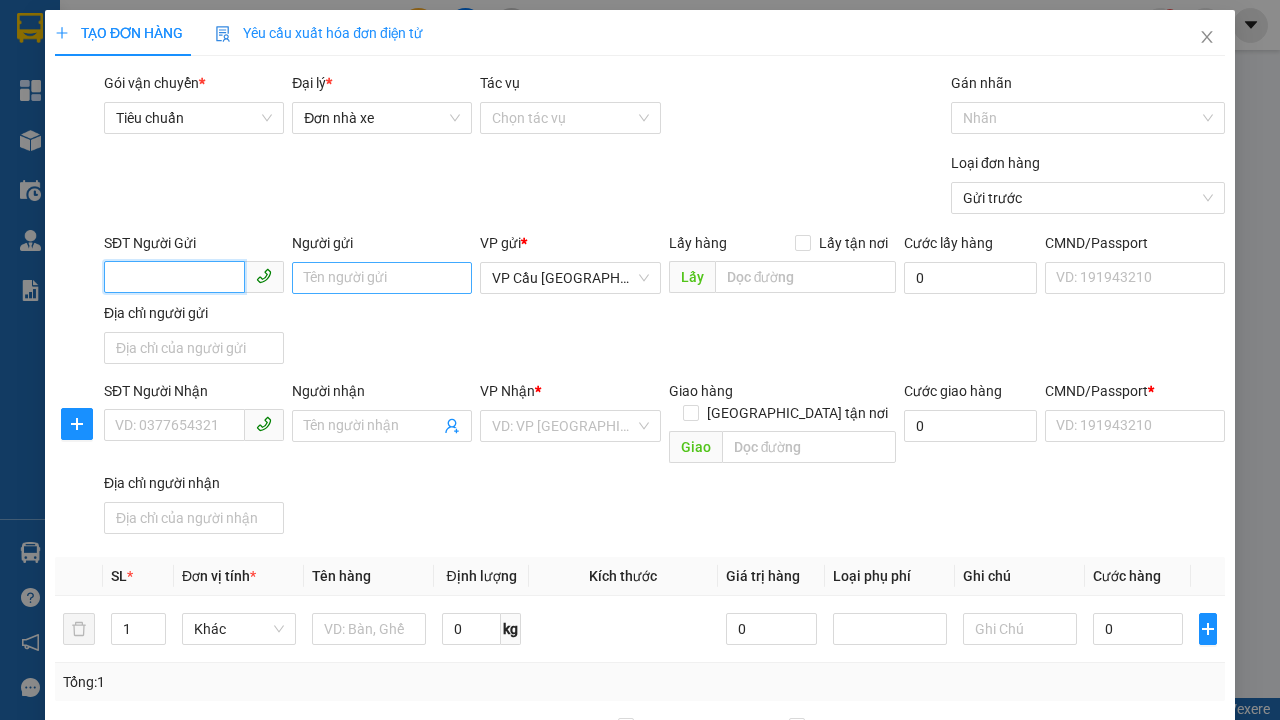 click on "SĐT Người Gửi" at bounding box center (174, 277) 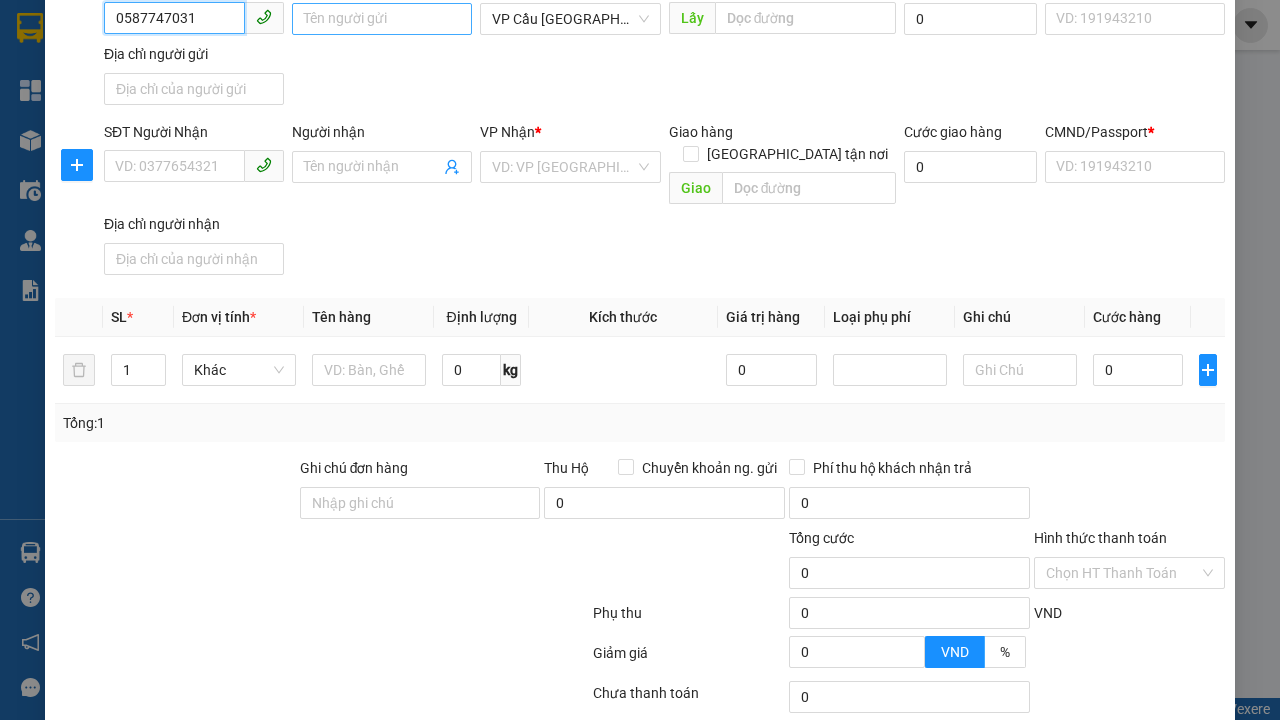 type on "0587747031" 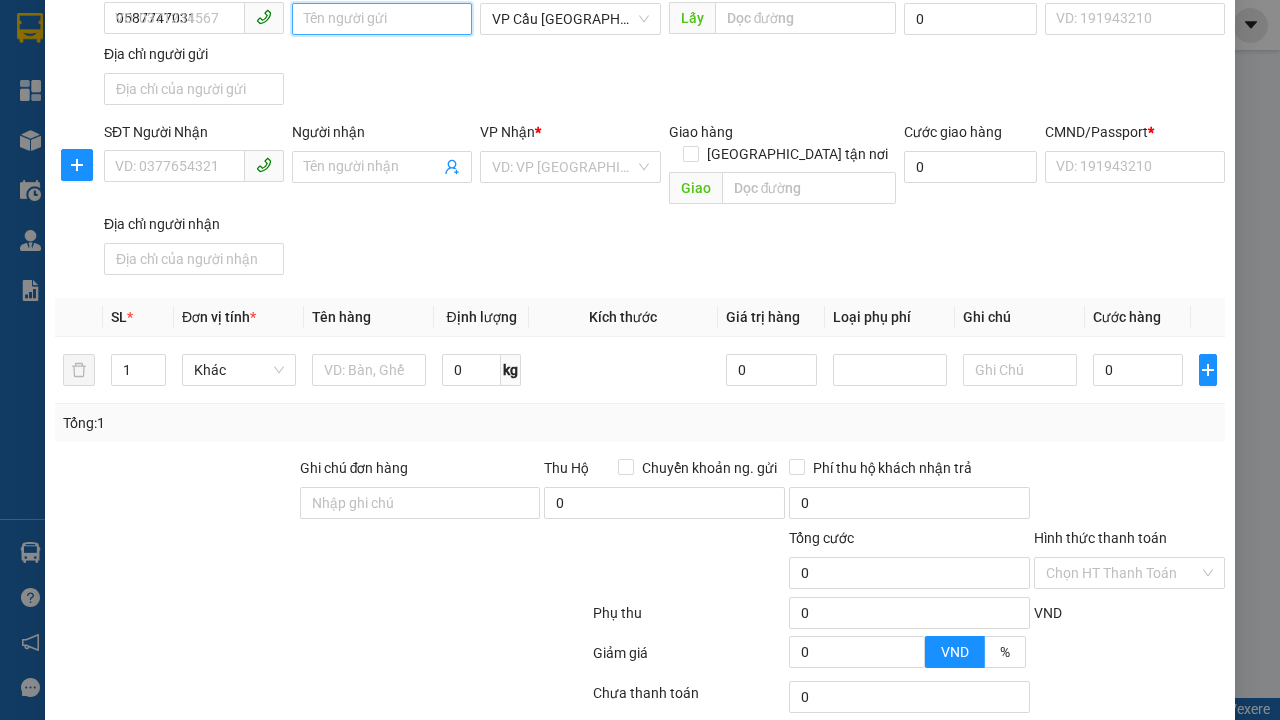 click on "Người gửi" at bounding box center [382, 19] 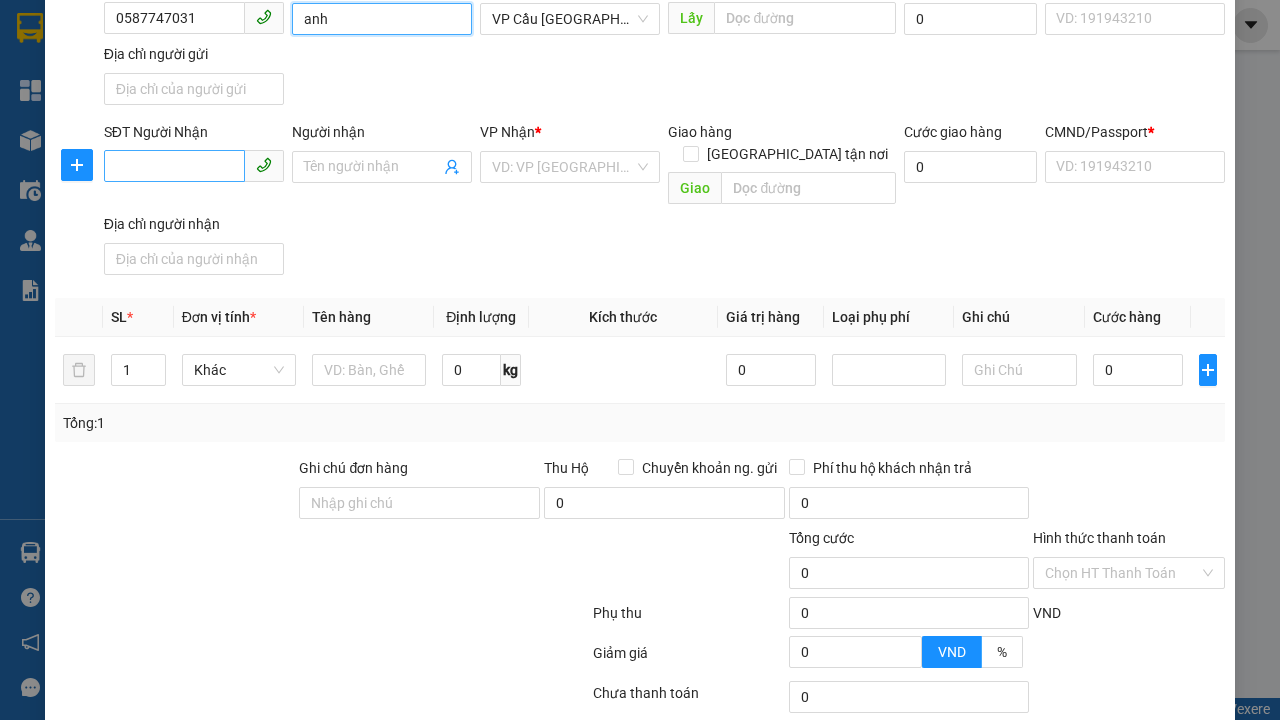 click on "VP Cầu [GEOGRAPHIC_DATA]" at bounding box center [570, 19] 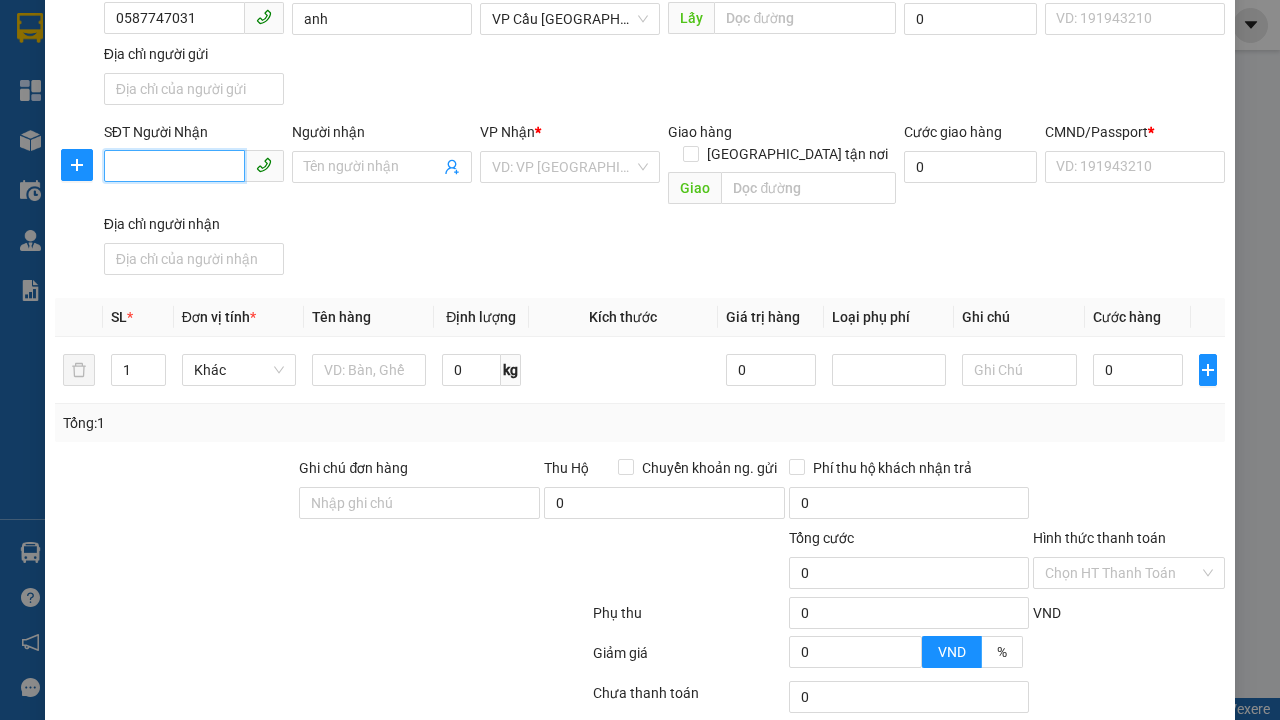 click on "SĐT Người Nhận" at bounding box center (174, 166) 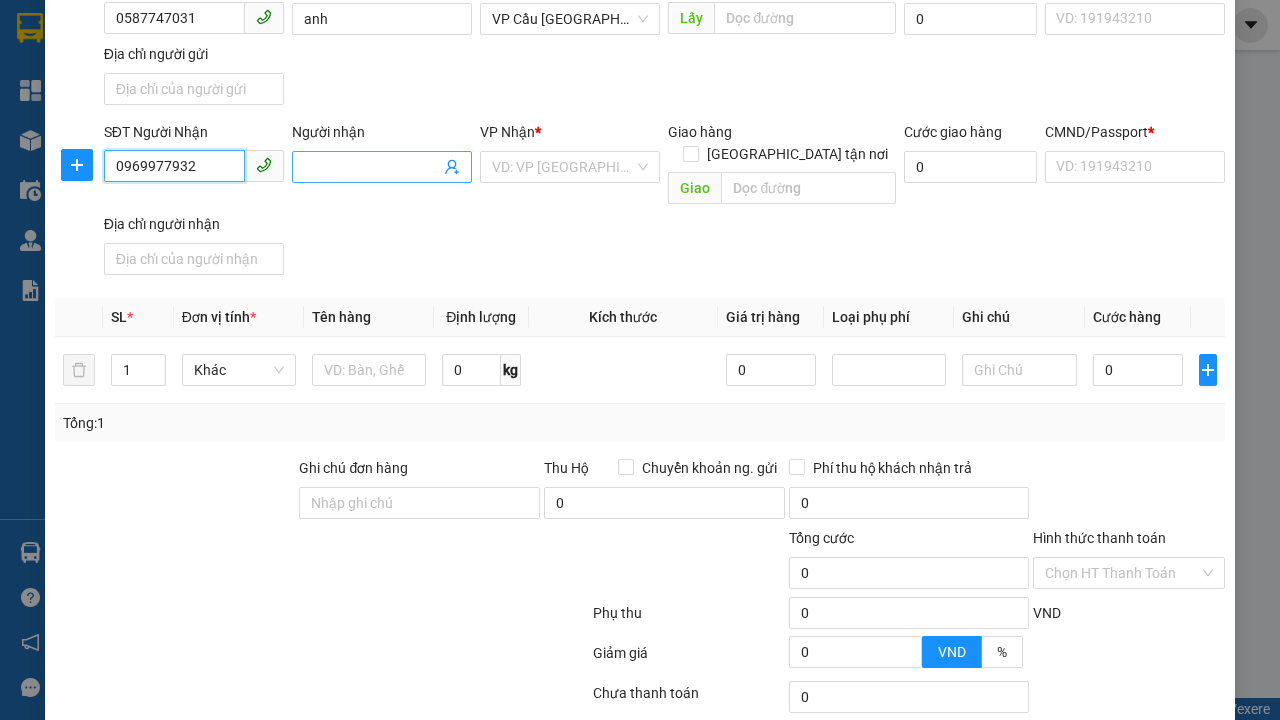 type on "0969977932" 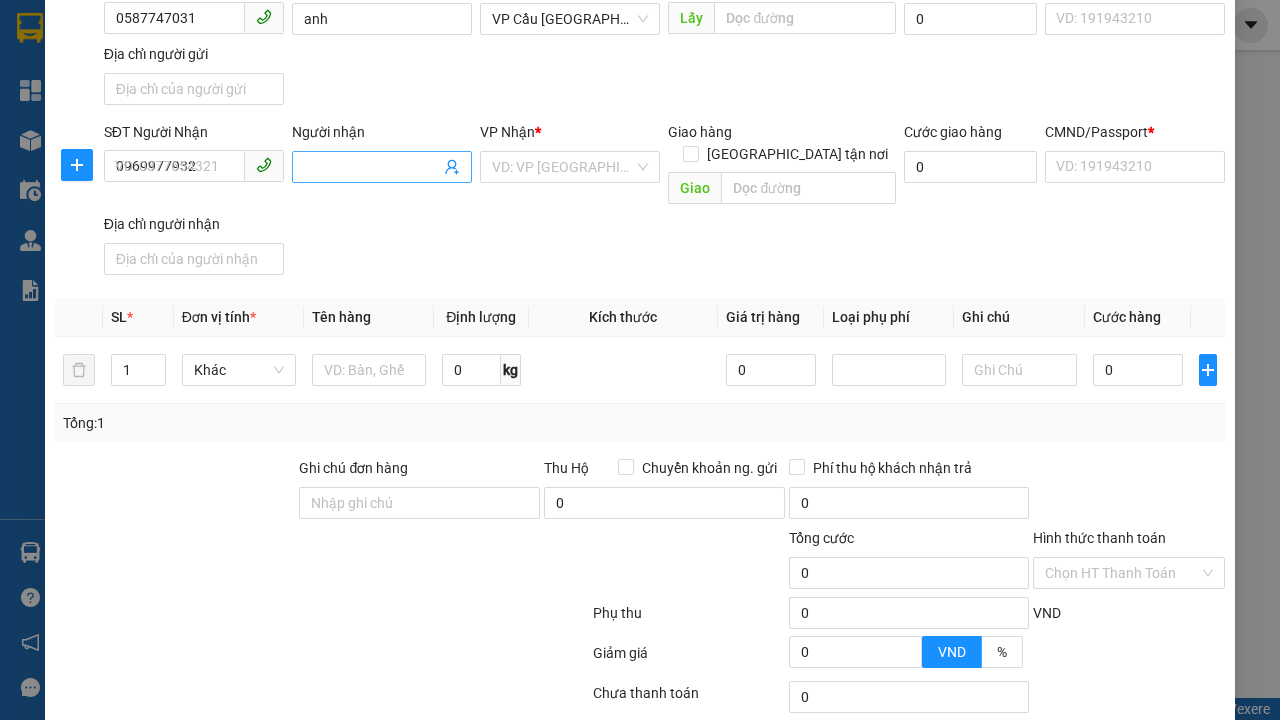 click on "Người nhận" at bounding box center (372, 167) 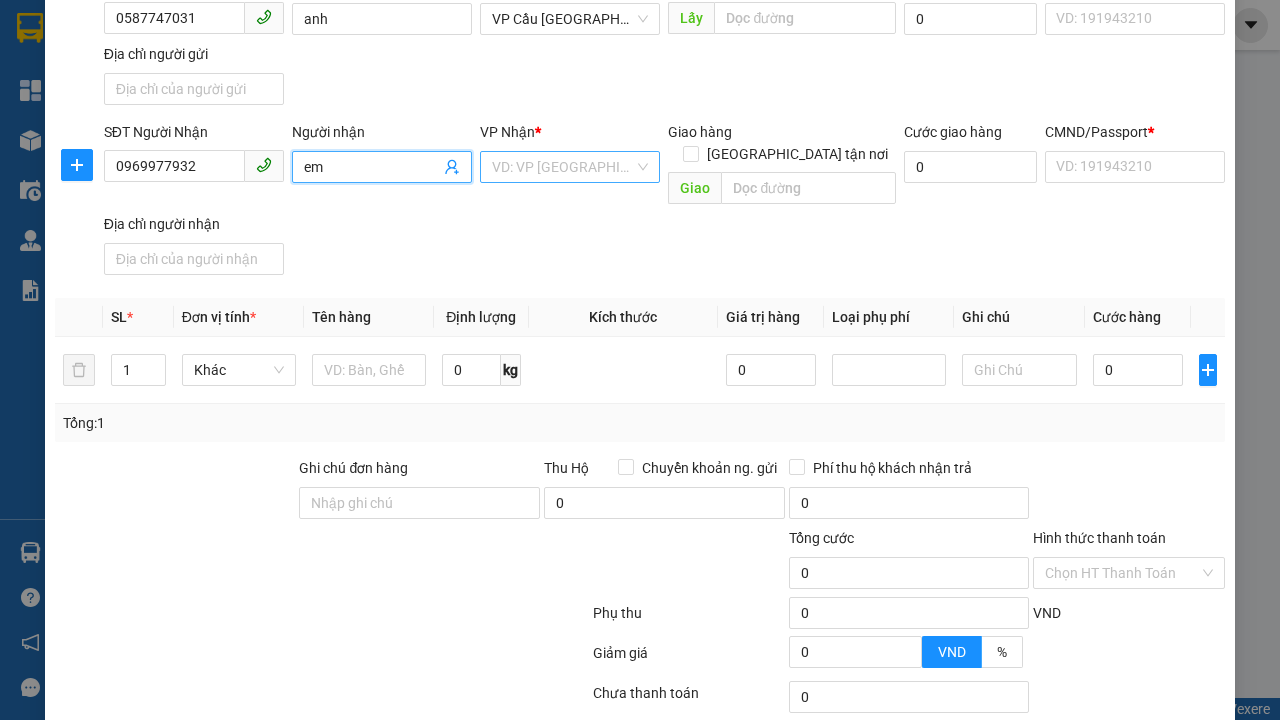 type on "em" 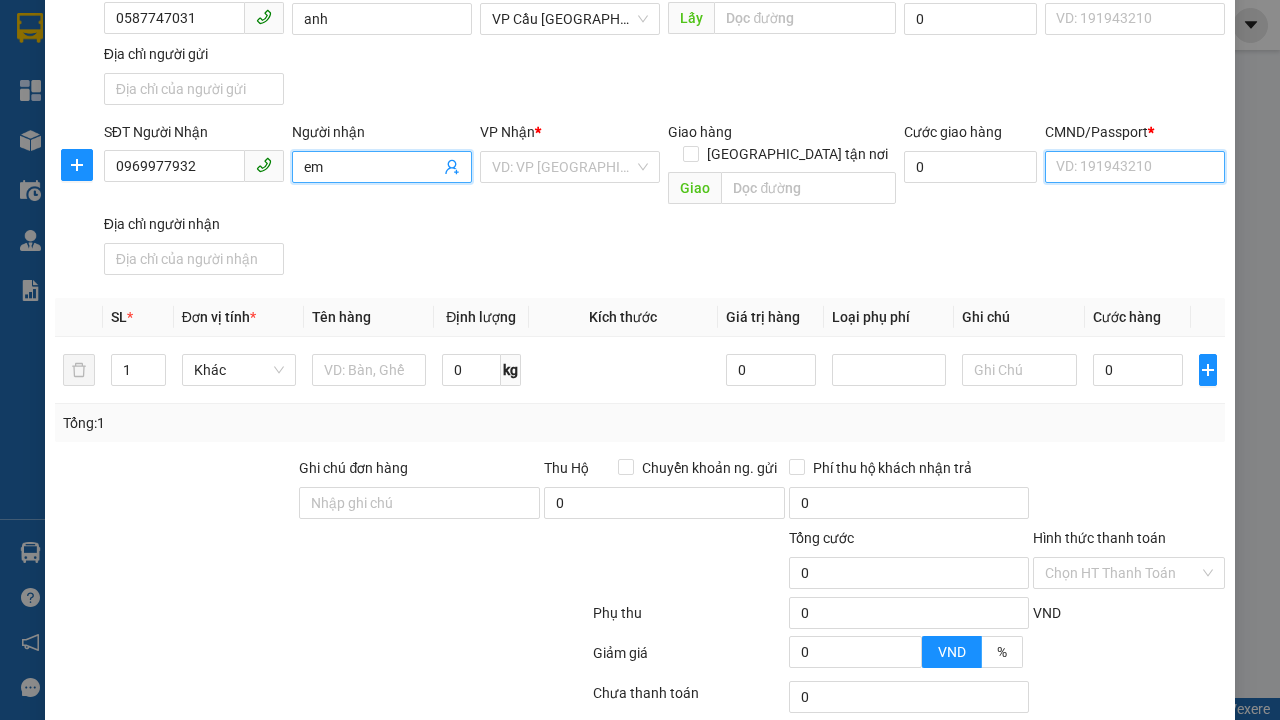 click on "CMND/Passport  *" at bounding box center (1135, 167) 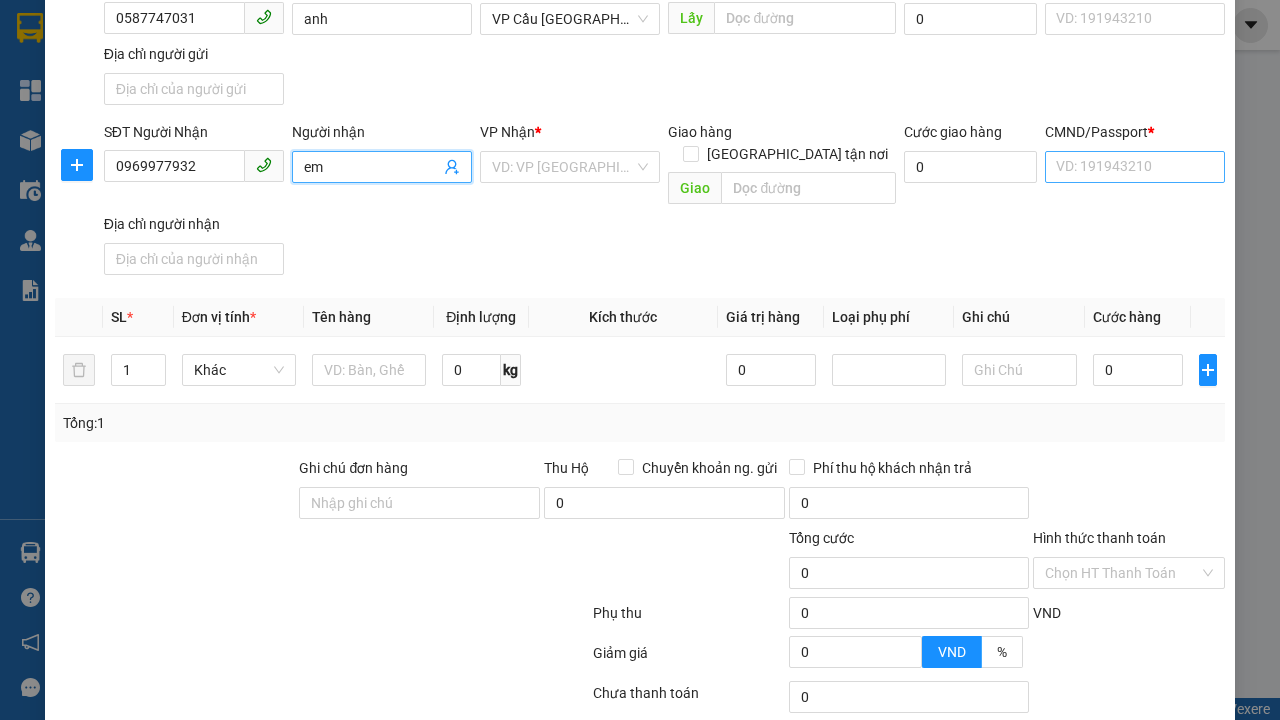 click on "SĐT Người Gửi 0587747031 Người gửi anh VP gửi  * VP Cầu [GEOGRAPHIC_DATA] Lấy hàng Lấy tận nơi Lấy Cước lấy hàng 0 CMND/Passport VD: [PASSPORT] Địa chỉ người gửi" at bounding box center [664, 43] 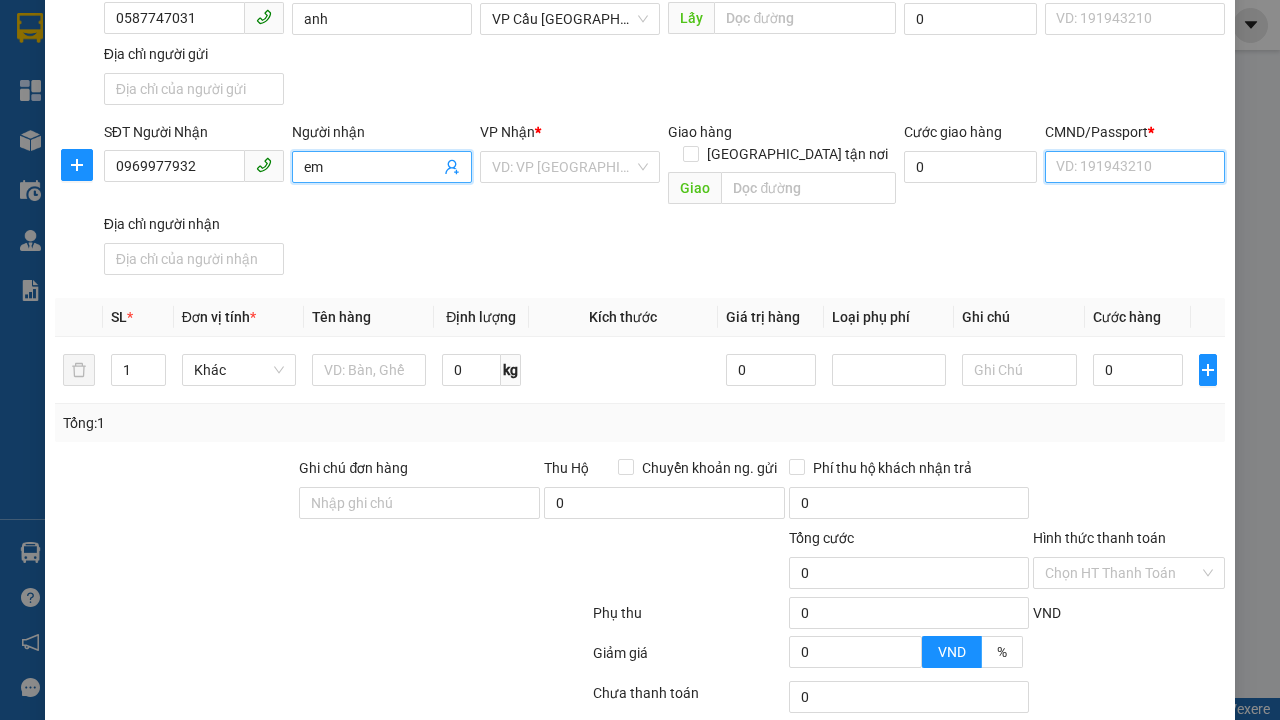 click on "CMND/Passport  *" at bounding box center [1135, 167] 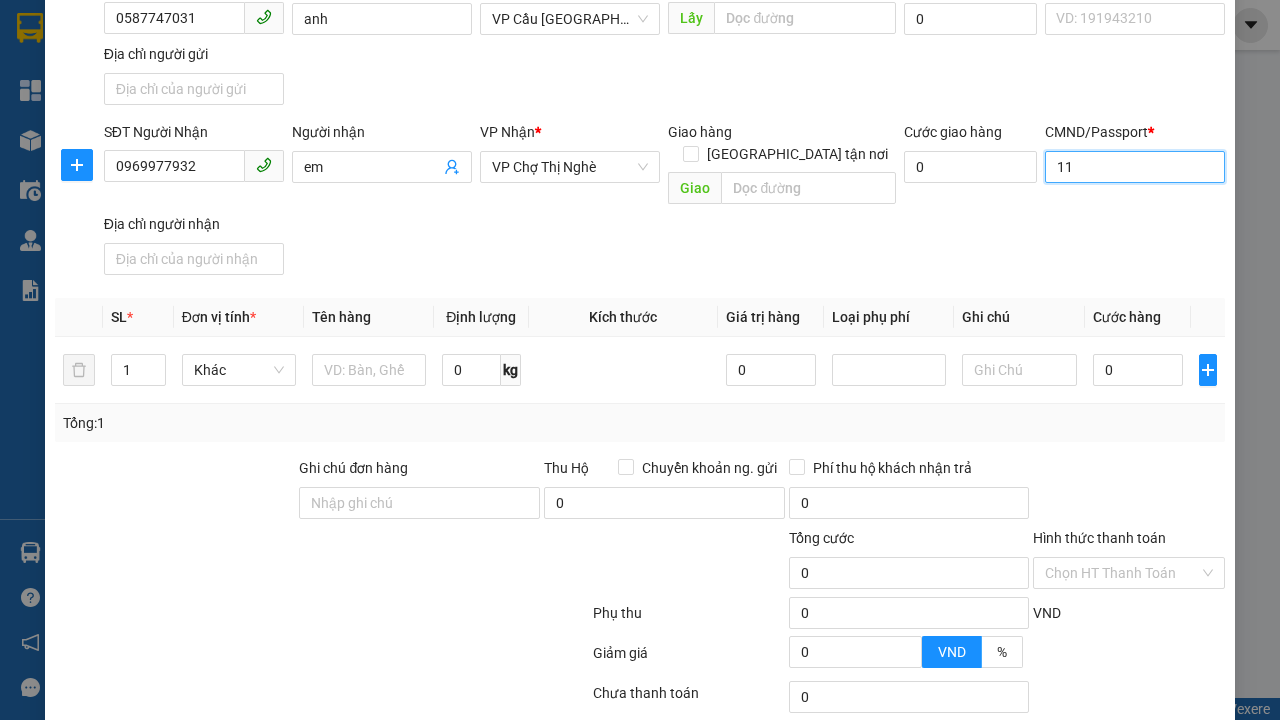 scroll, scrollTop: 232, scrollLeft: 0, axis: vertical 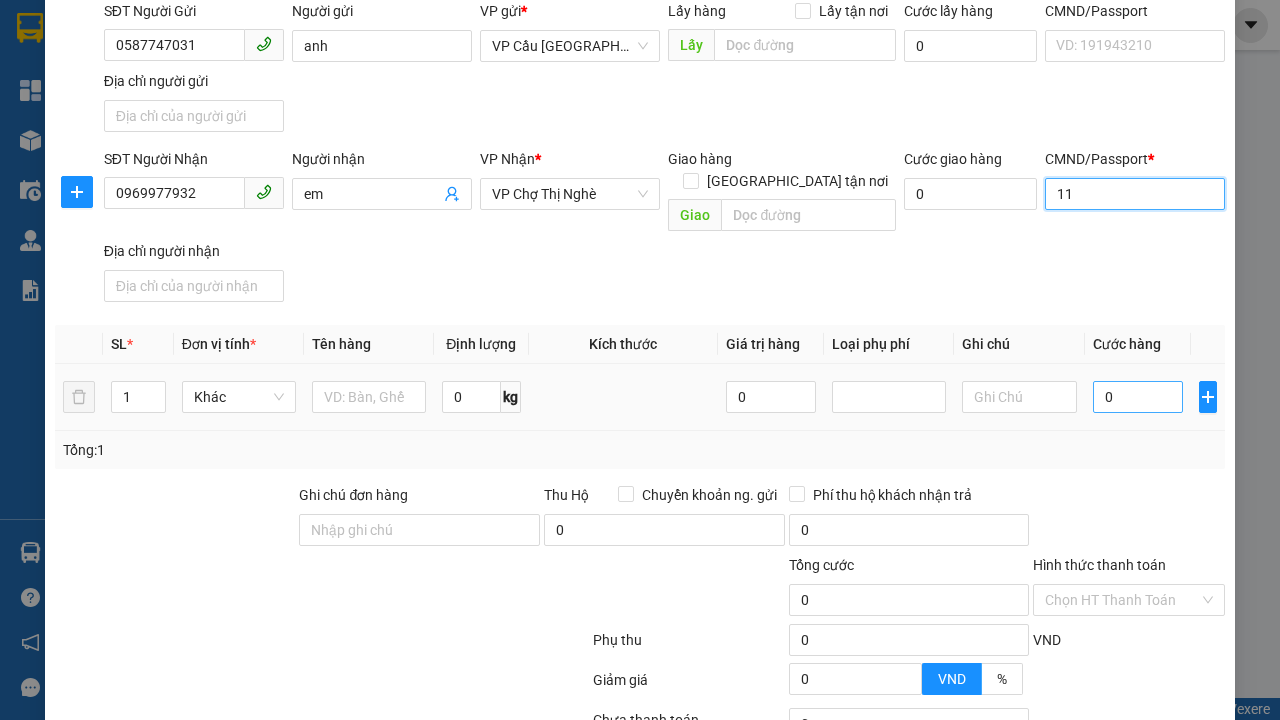 type on "11" 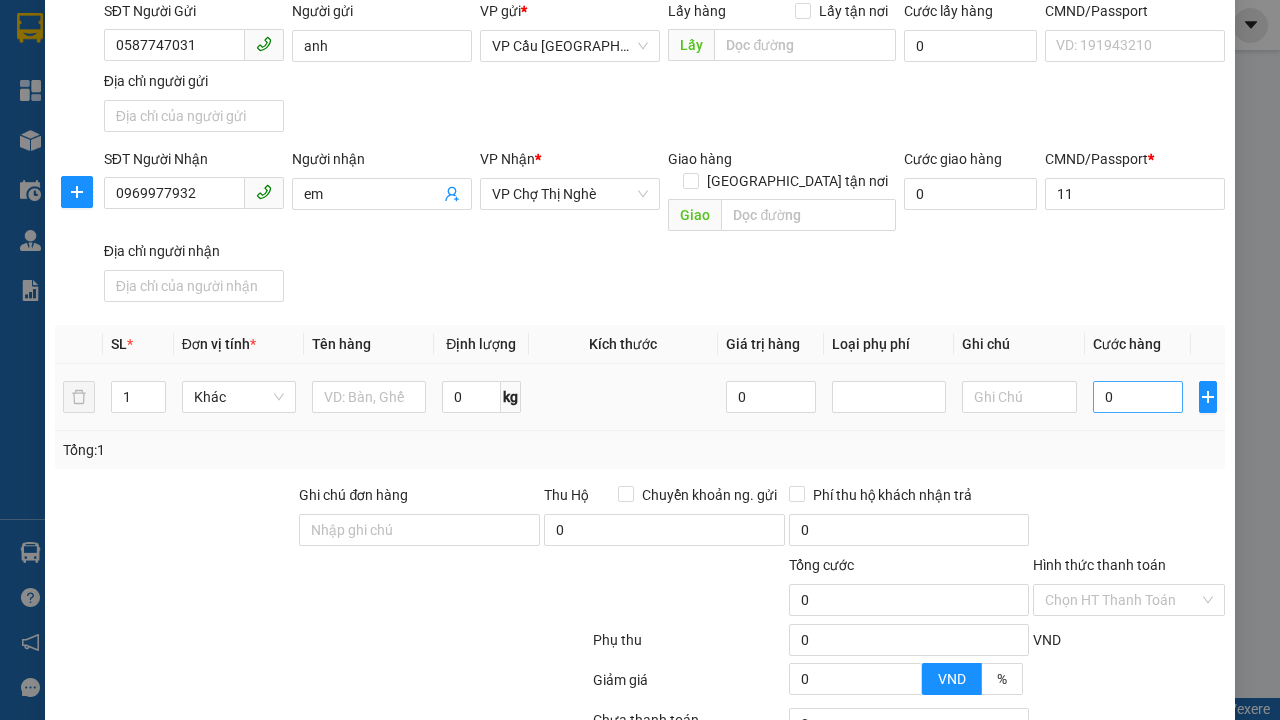 click on "SĐT Người Nhận 0969977932 Người nhận em VP Nhận  * VP Chợ Thị Nghè Giao hàng Giao tận nơi Giao Cước giao hàng 0 CMND/Passport  * 11 11 Địa chỉ người nhận" at bounding box center (664, 229) 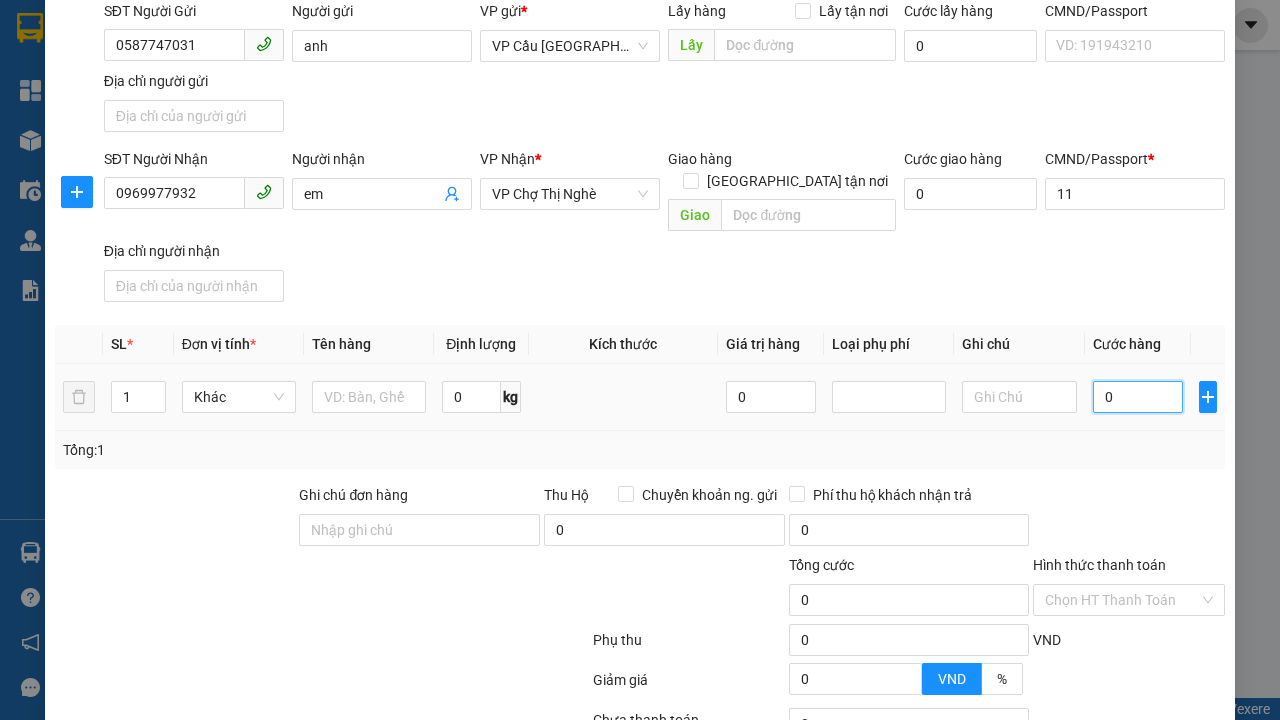 click on "0" at bounding box center [1138, 397] 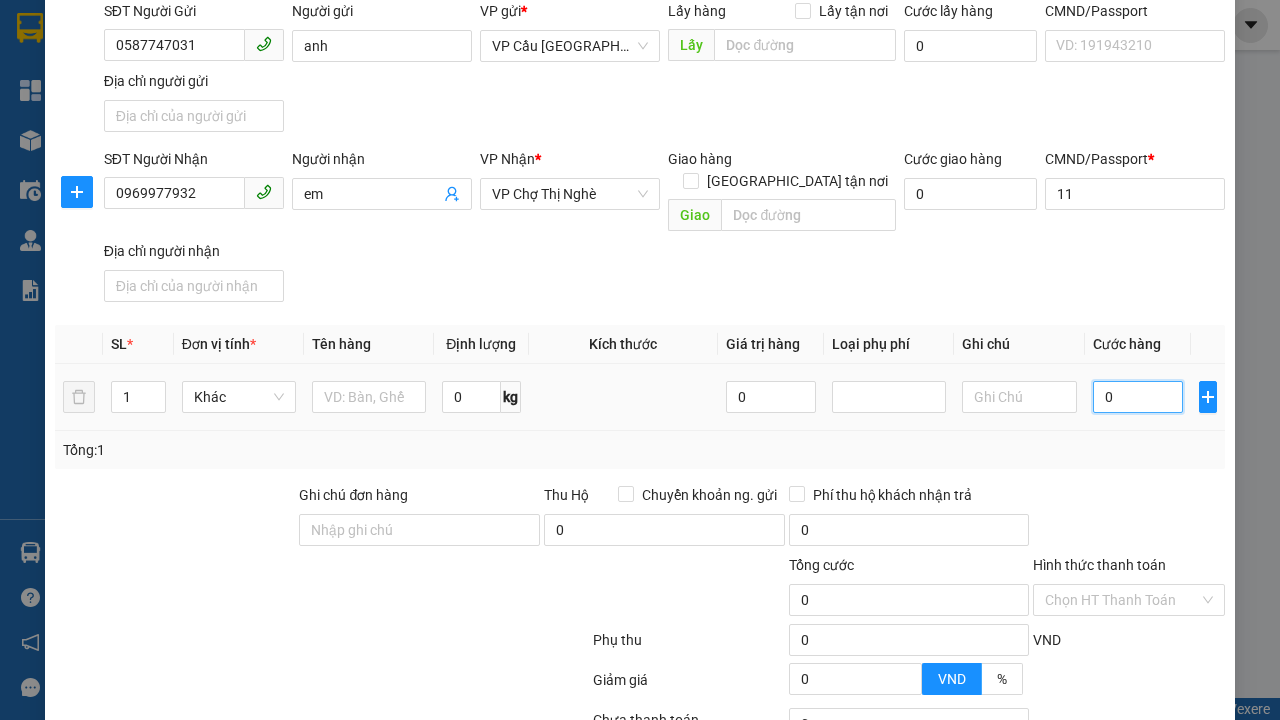 type on "1" 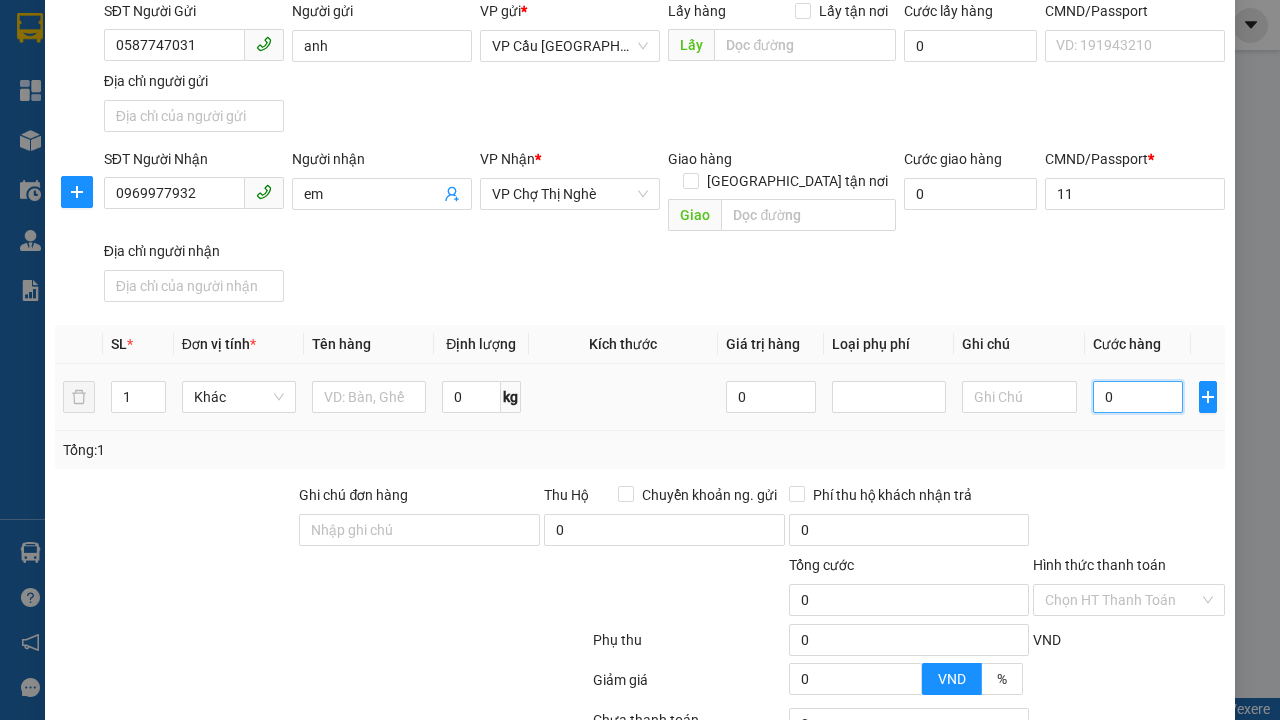 type on "1" 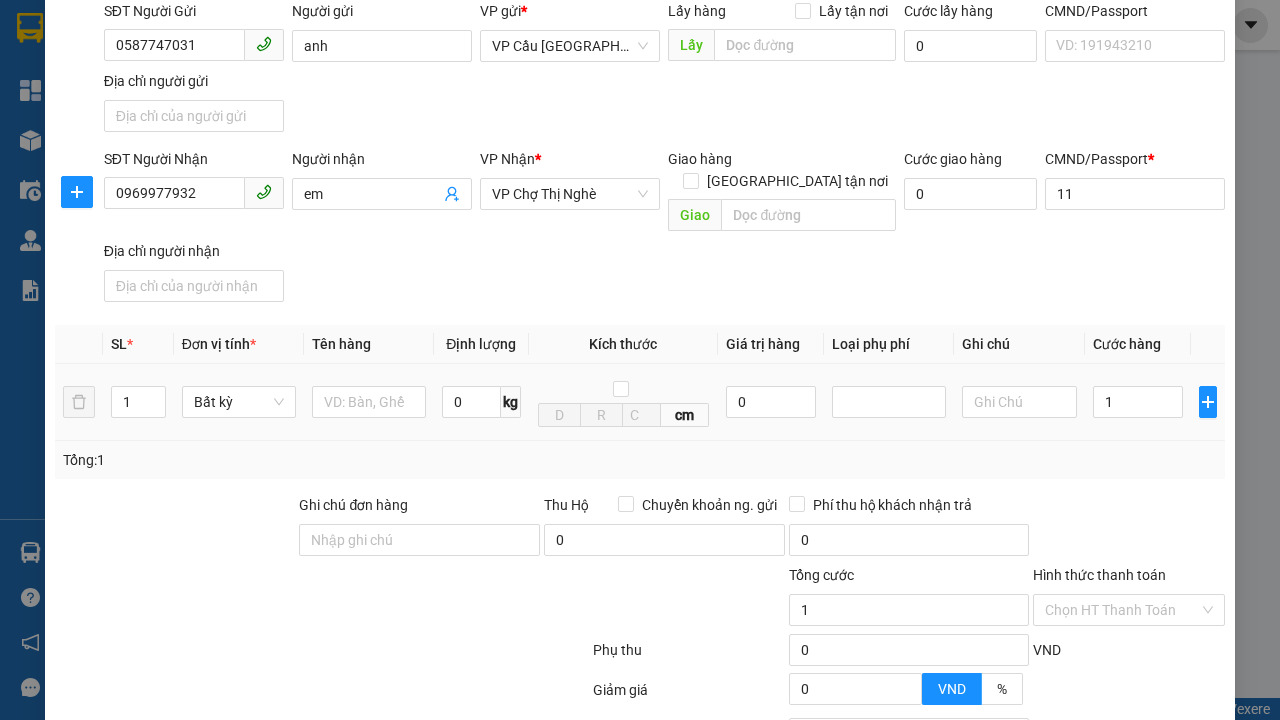 click on "Ghi chú" at bounding box center [1019, 344] 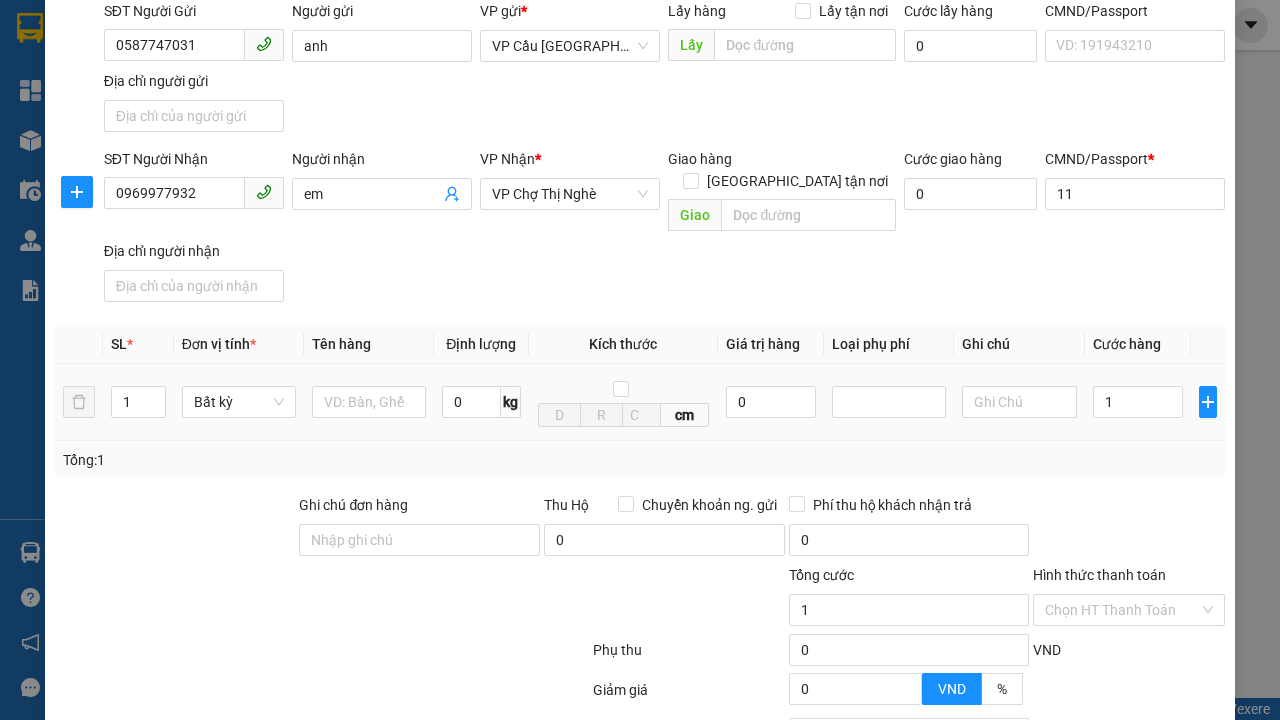 type on "1.000" 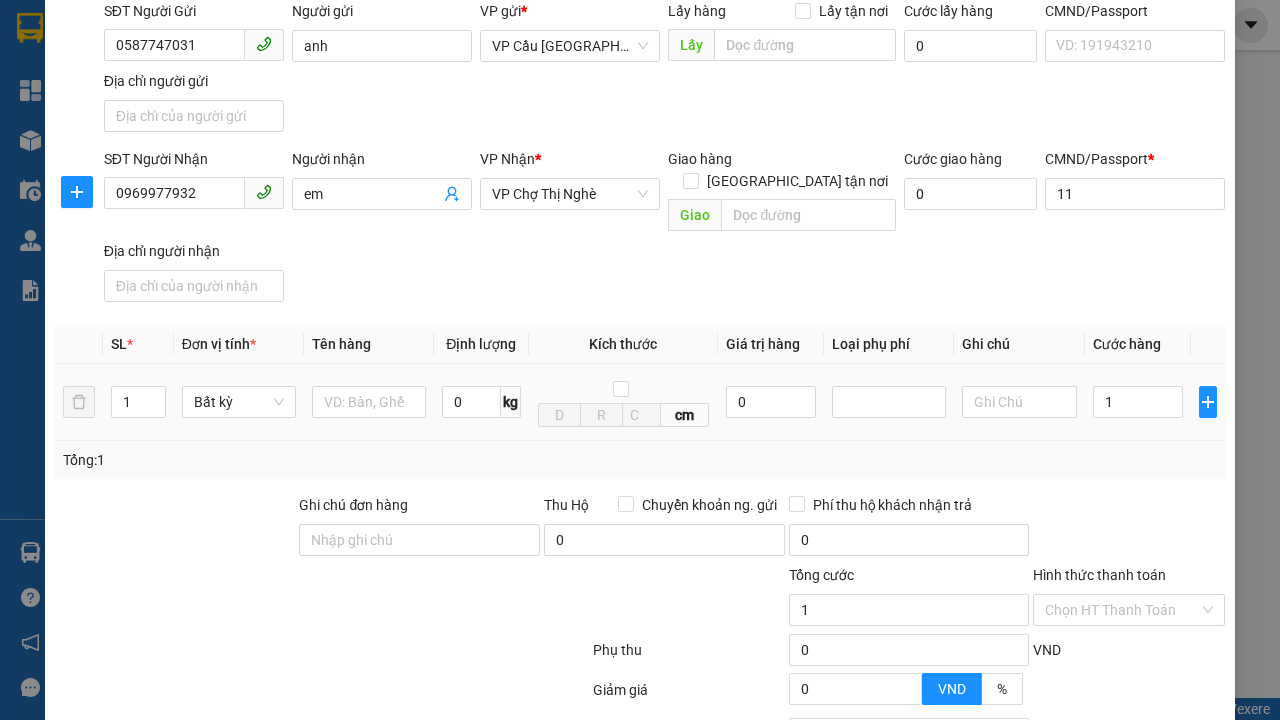 type on "1.000" 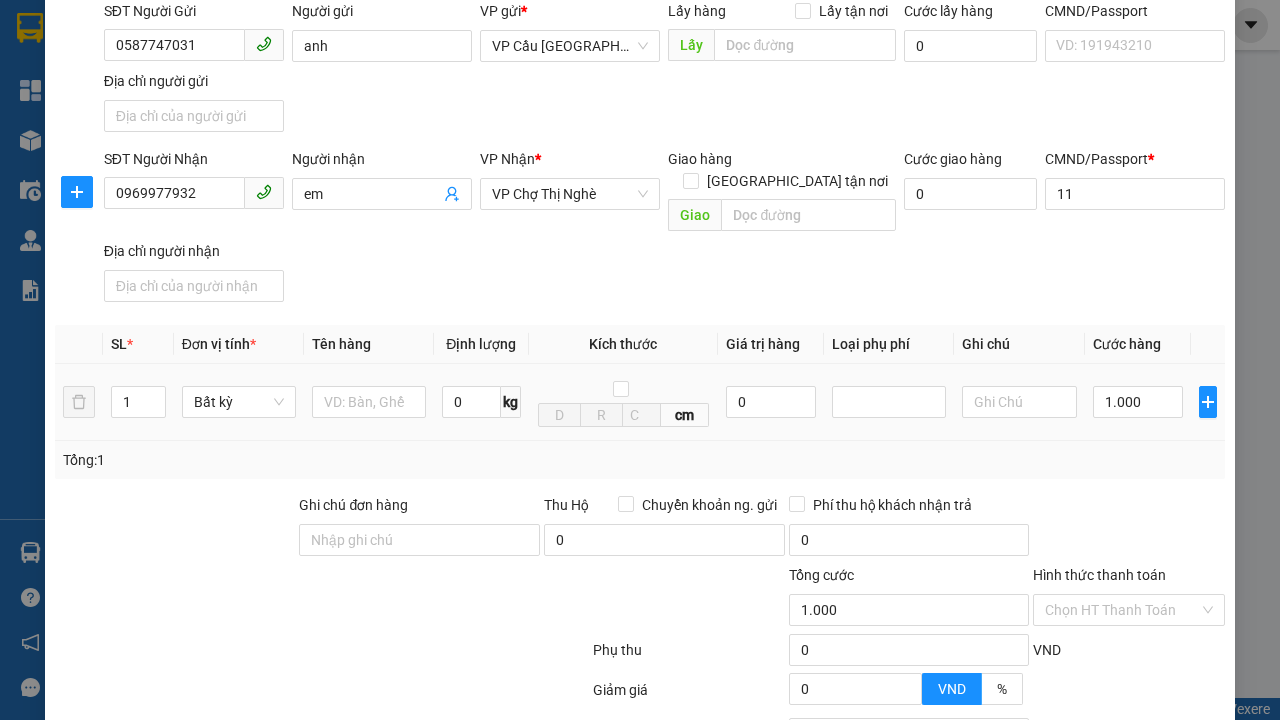 type on "300" 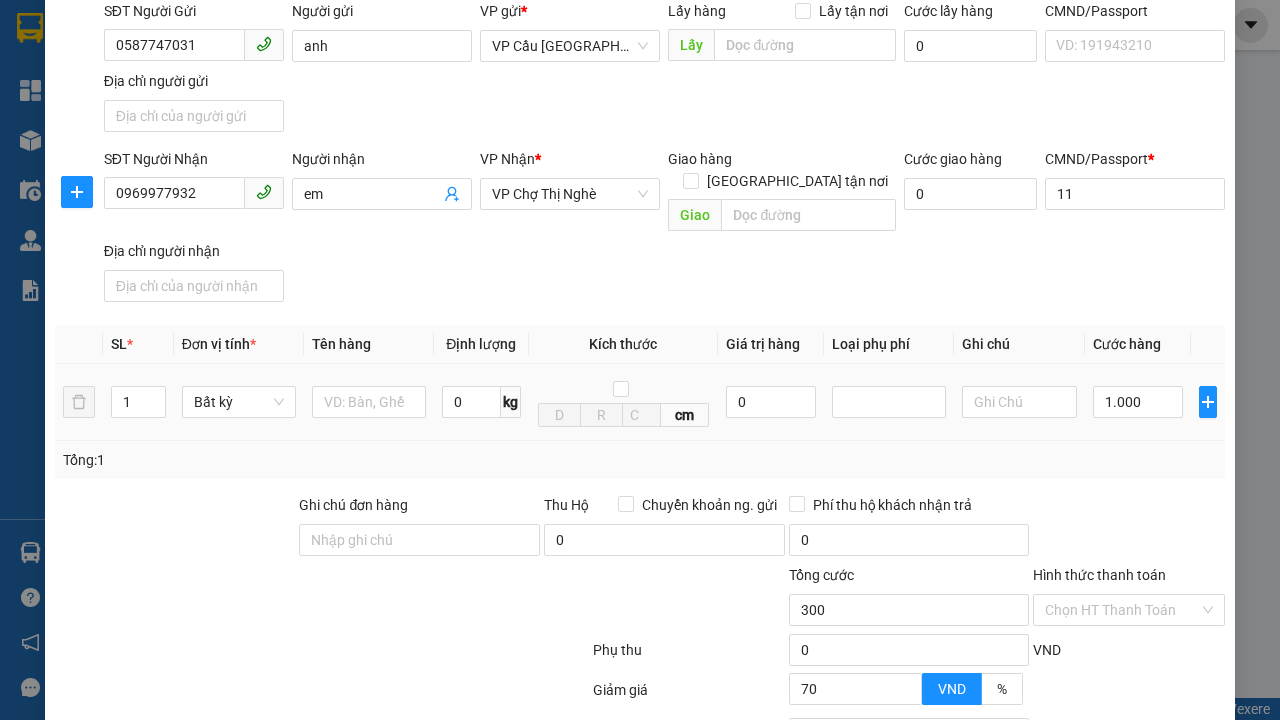 click on "[PERSON_NAME]" at bounding box center (1027, 847) 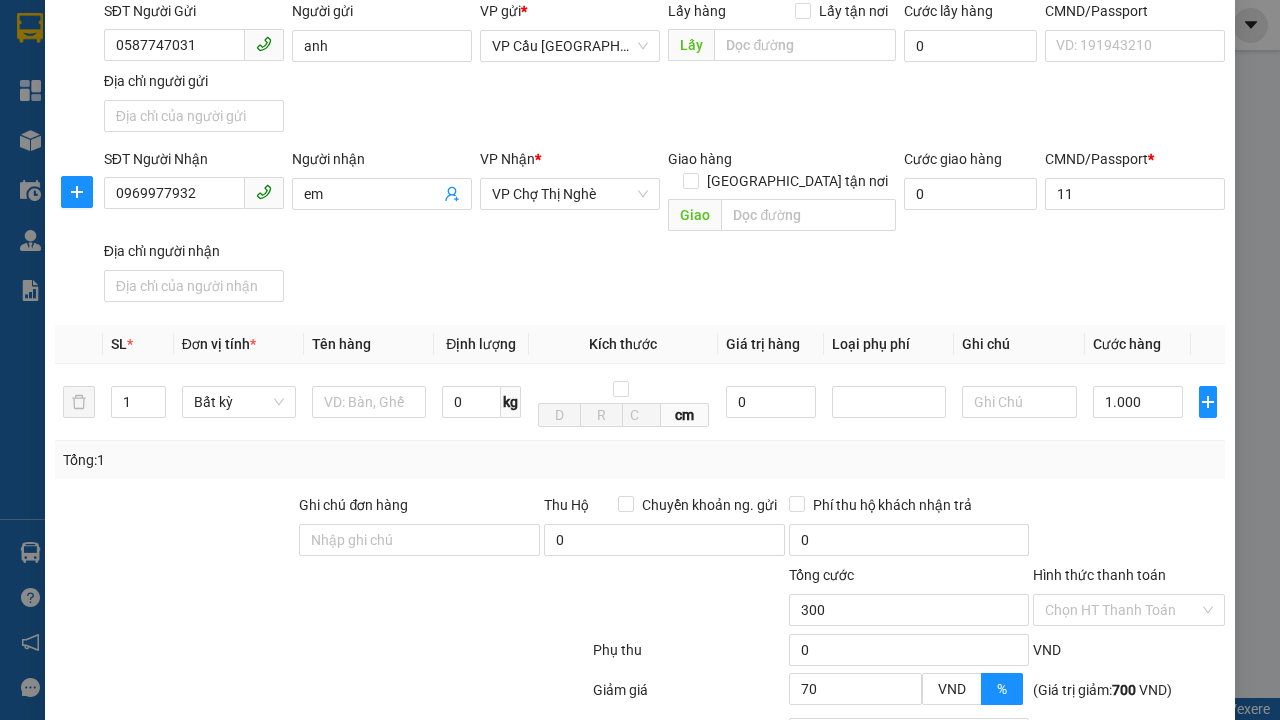 click 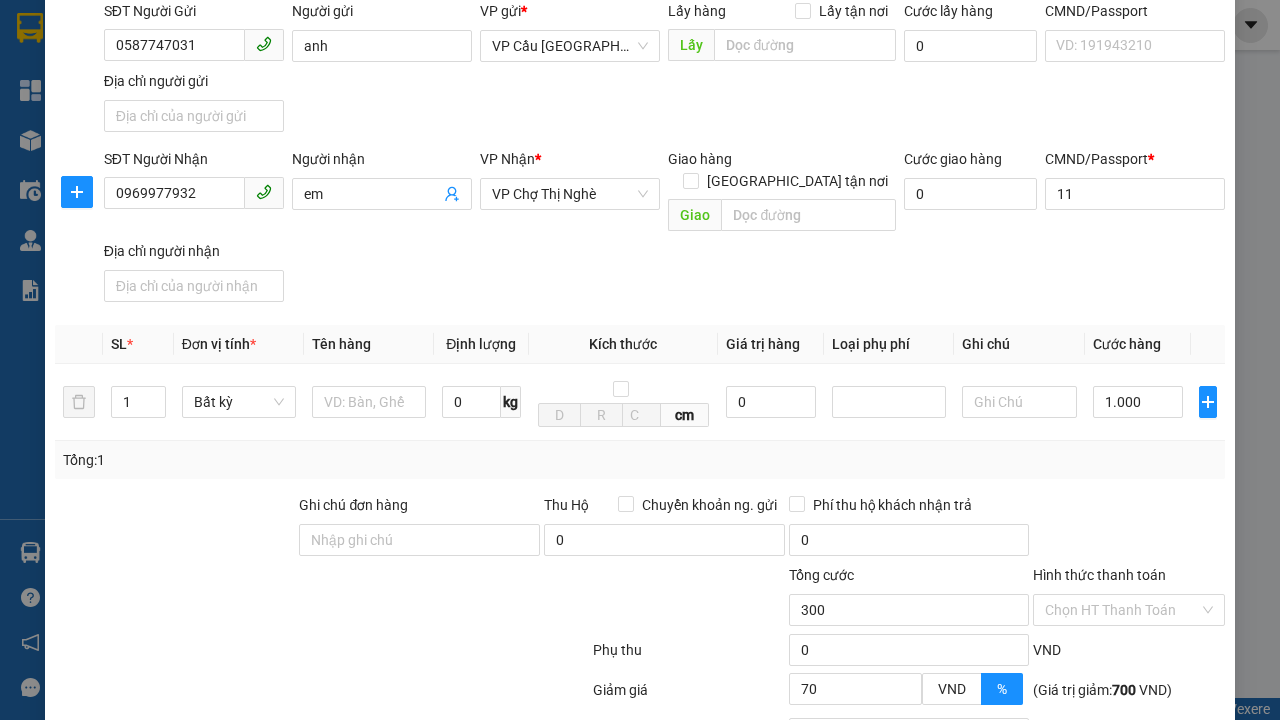 scroll, scrollTop: 0, scrollLeft: 0, axis: both 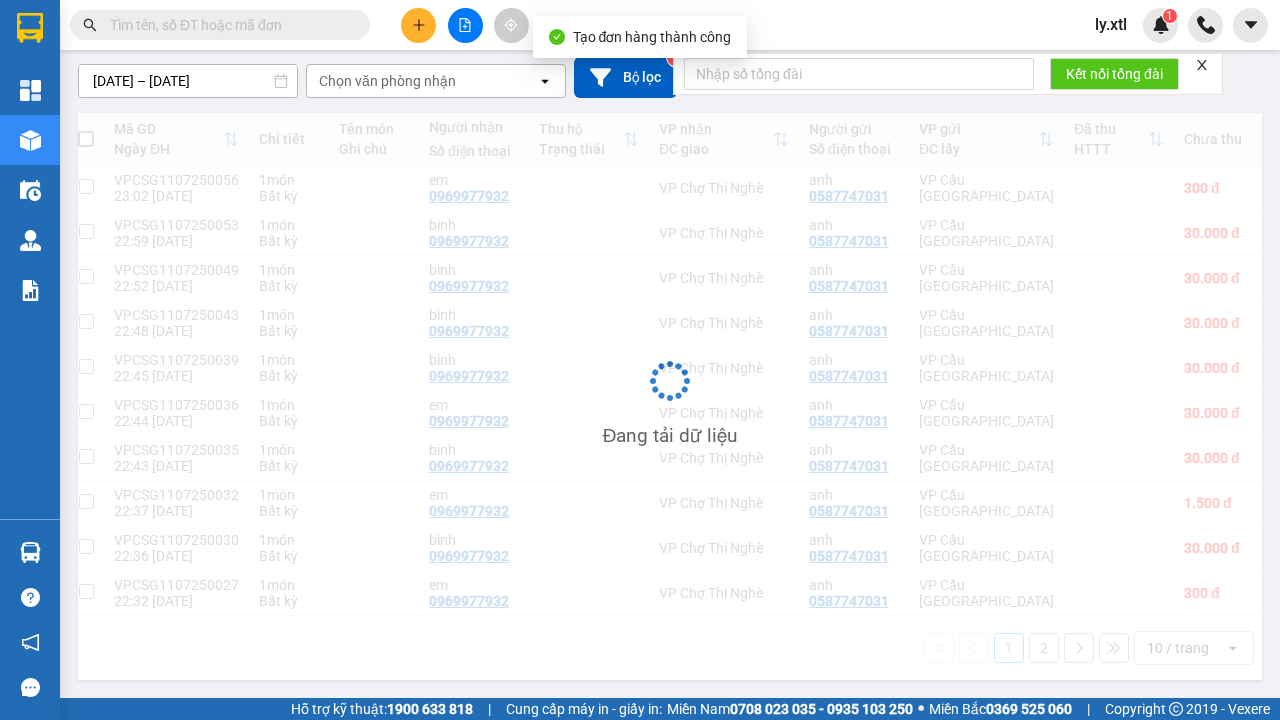 click at bounding box center (86, 186) 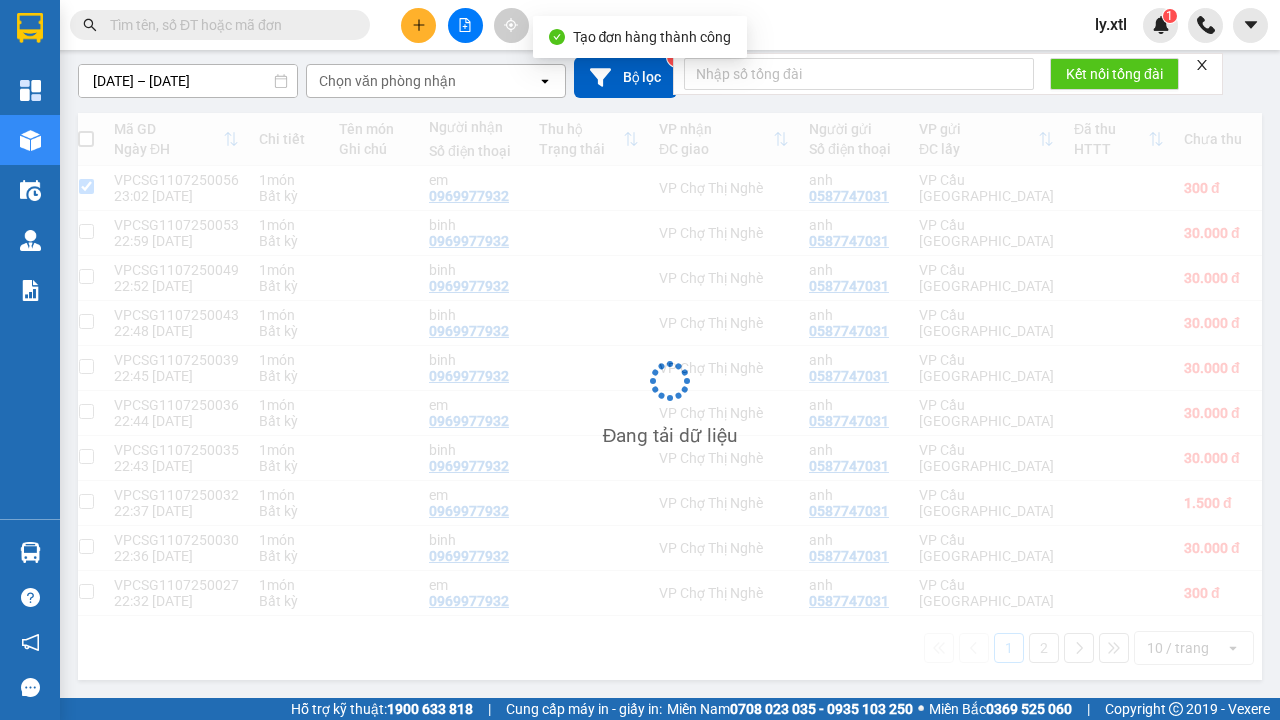 checkbox on "true" 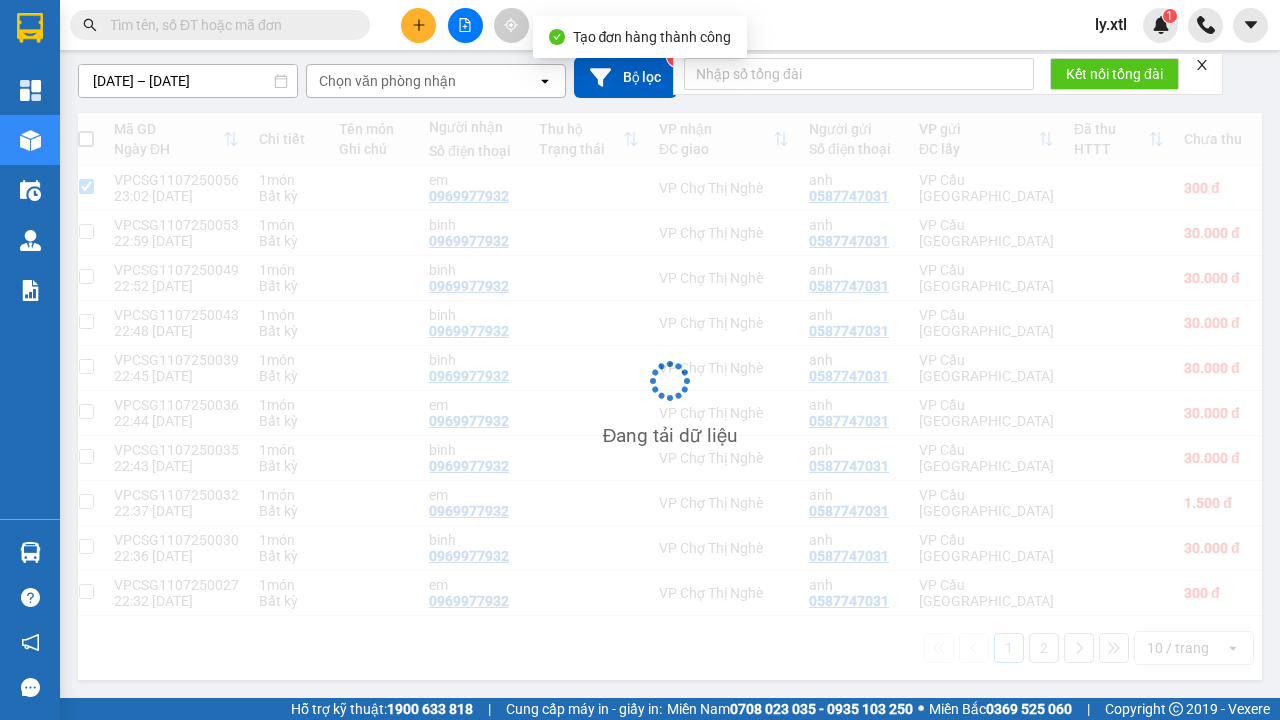 click on "Lên hàng" at bounding box center (1048, -6) 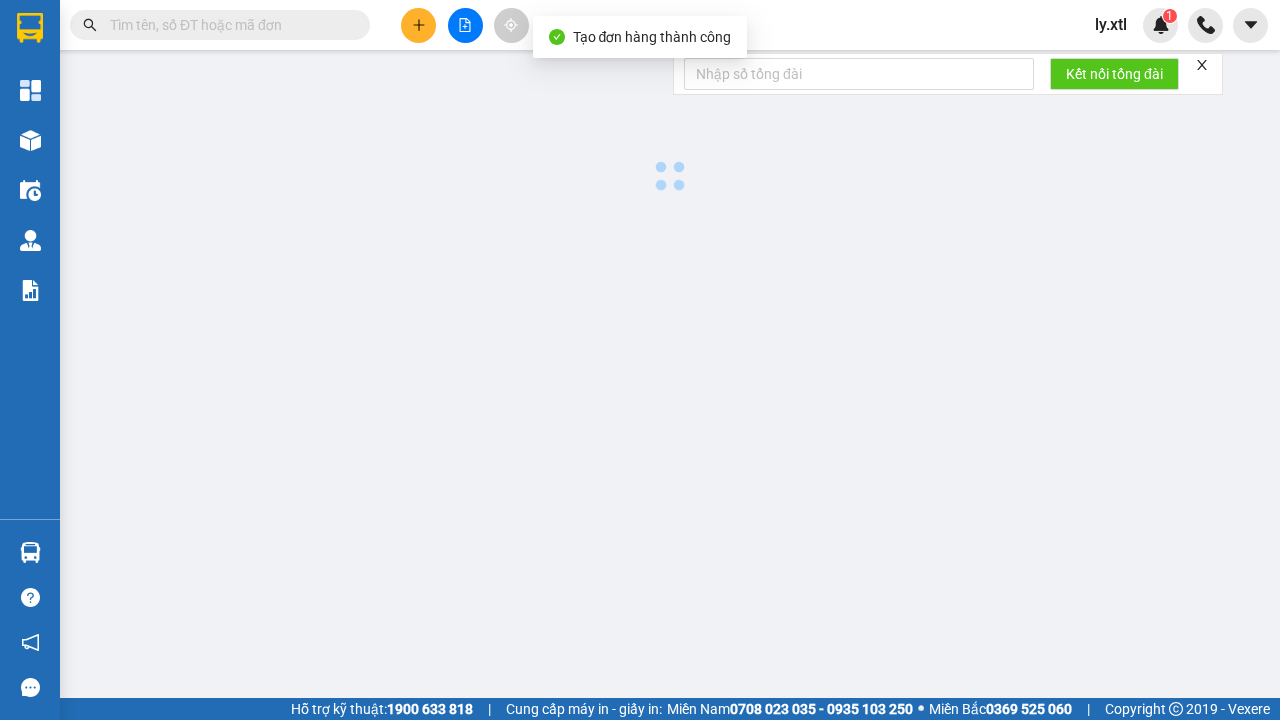 scroll, scrollTop: 0, scrollLeft: 0, axis: both 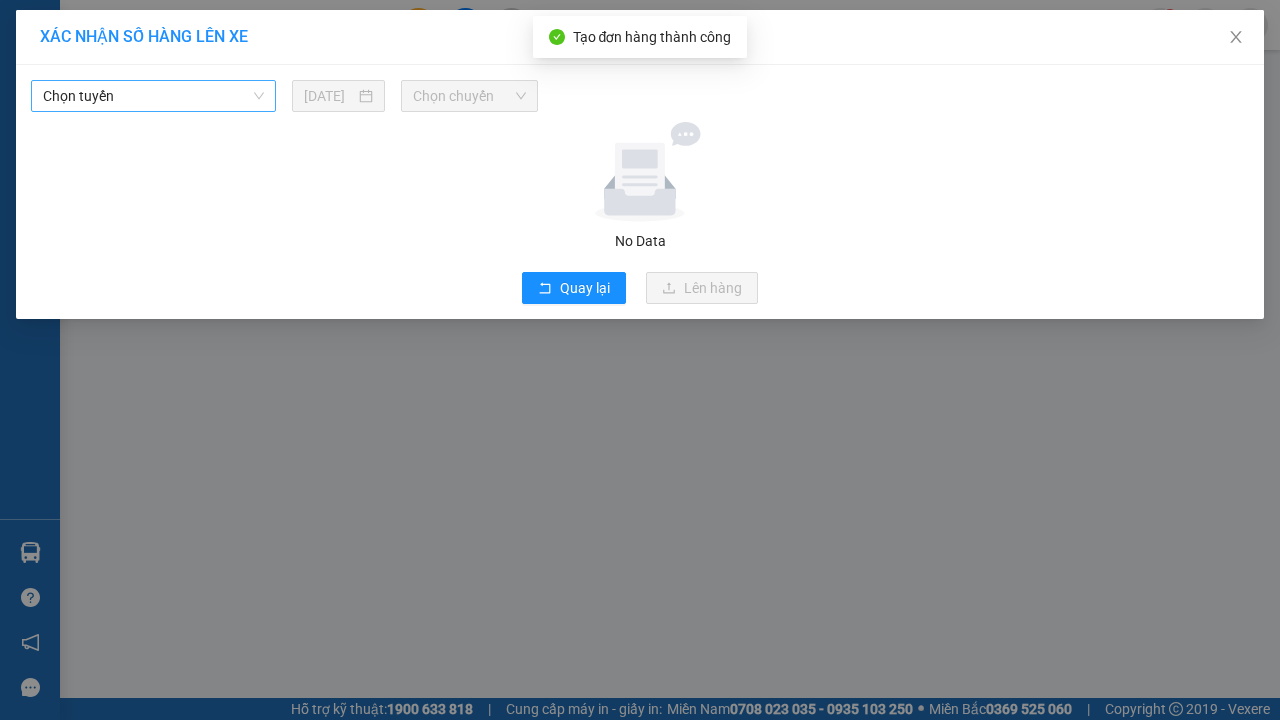 click on "Chọn tuyến" at bounding box center (153, 96) 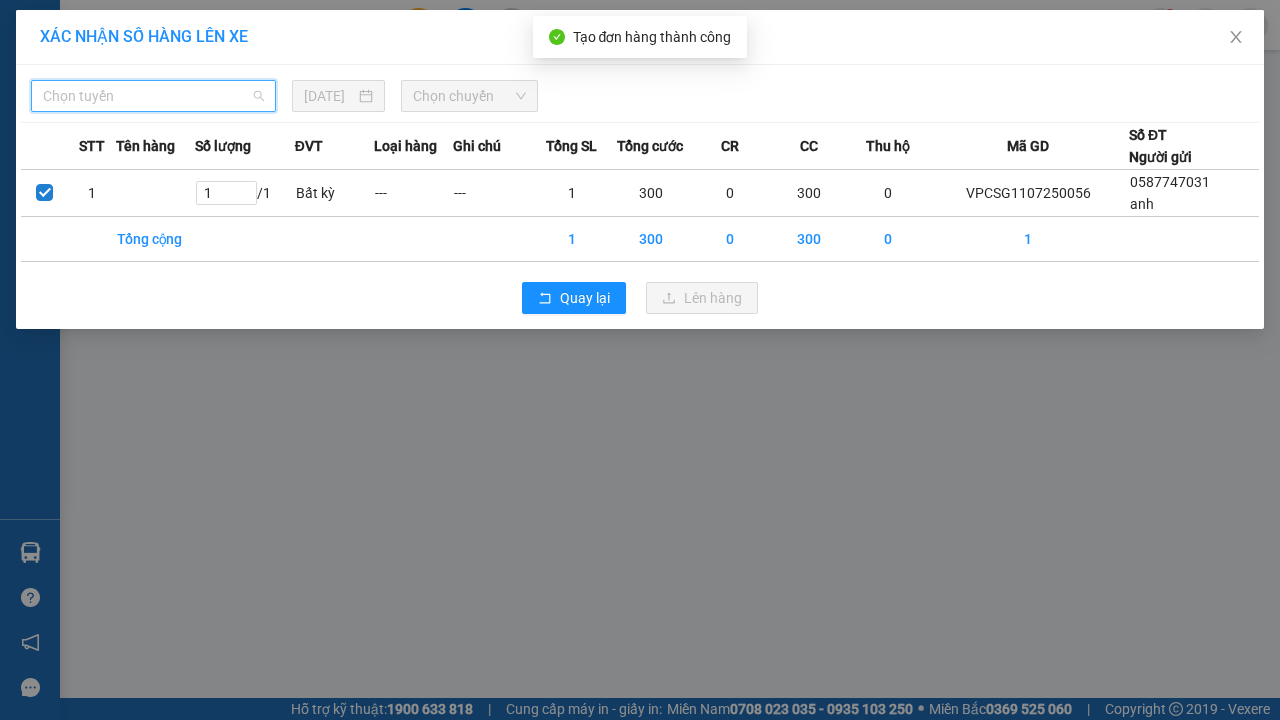 click on "LHP - ĐBP - [PERSON_NAME] - [GEOGRAPHIC_DATA]" at bounding box center [153, 328] 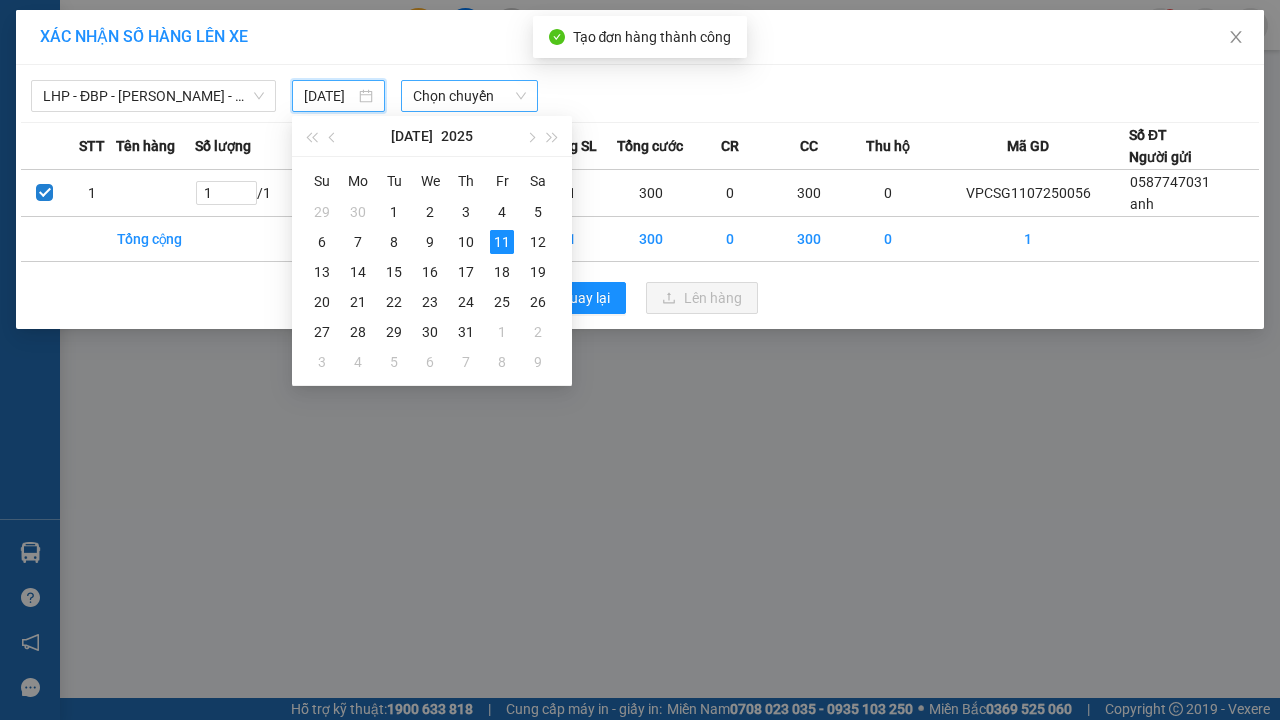 click on "11" at bounding box center [502, 242] 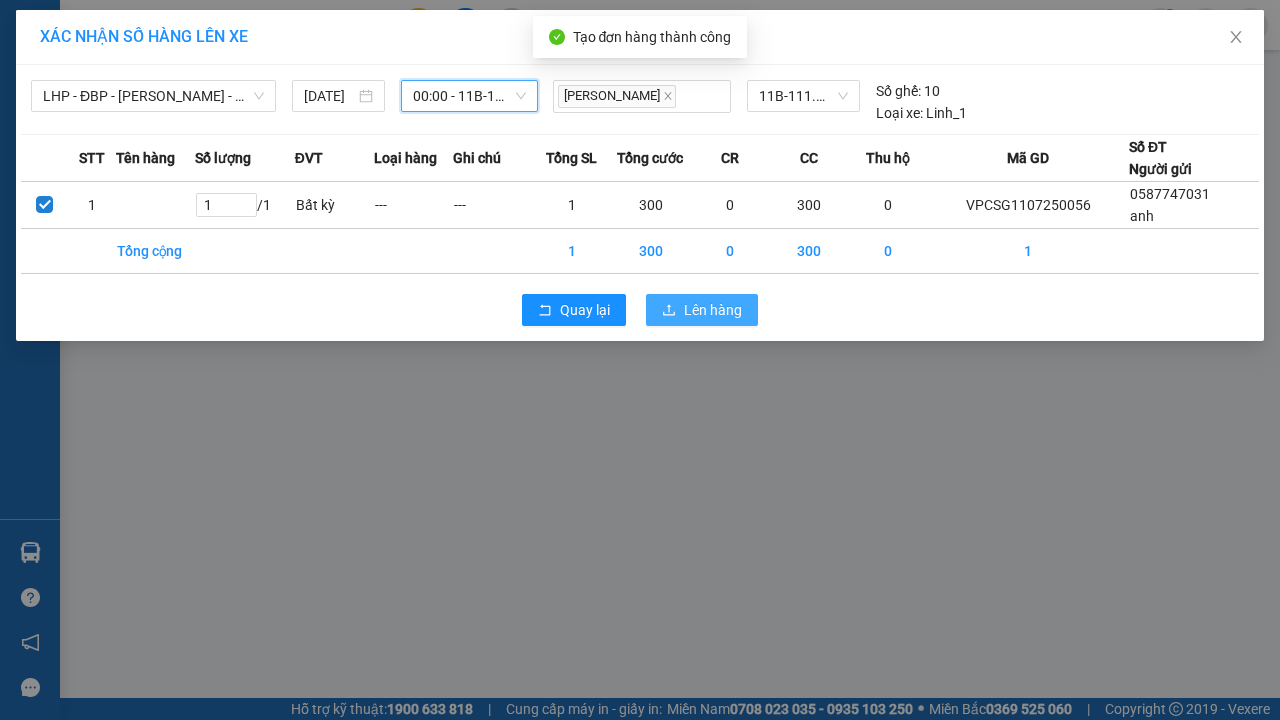 click on "Lên hàng" at bounding box center (713, 310) 